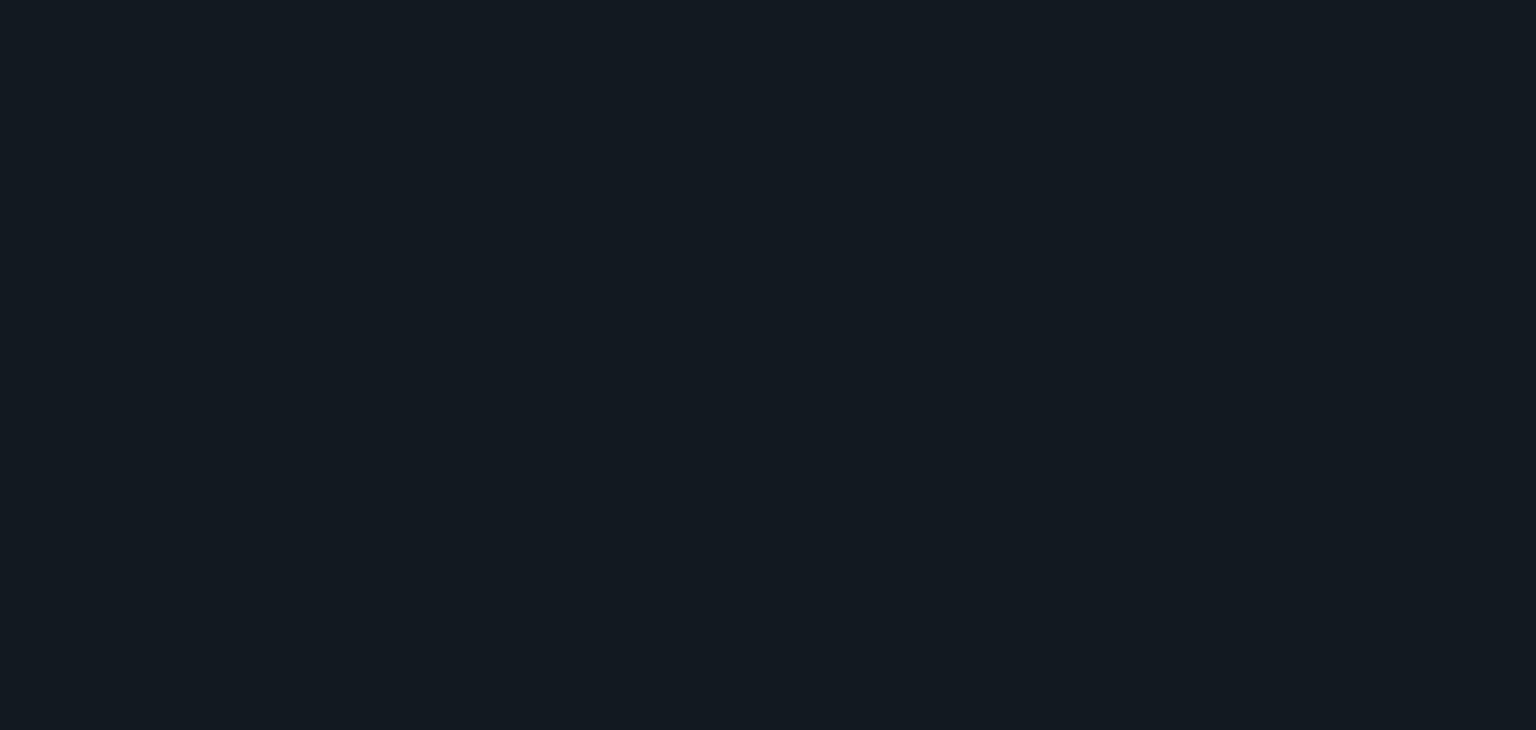 scroll, scrollTop: 0, scrollLeft: 0, axis: both 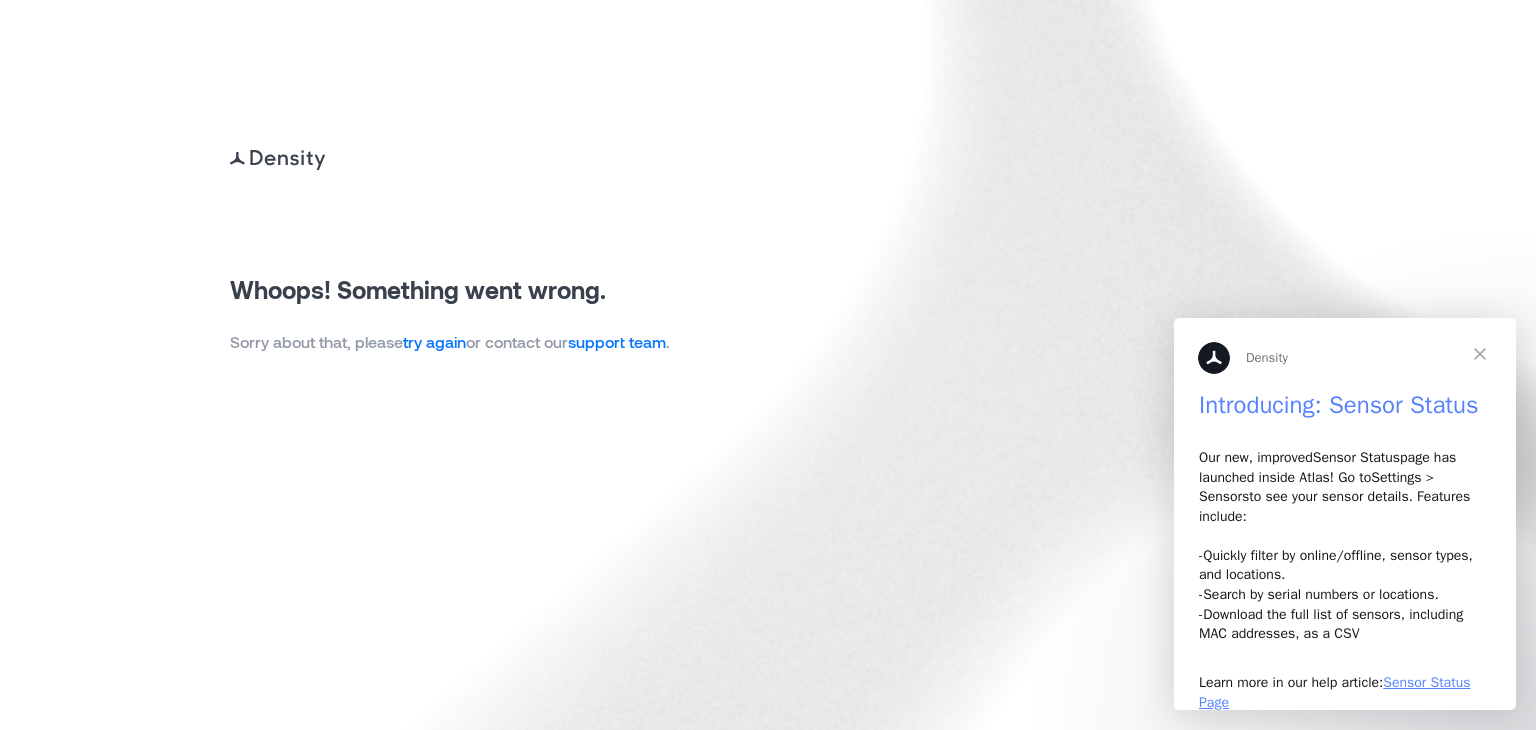 click on "try again" at bounding box center [434, 341] 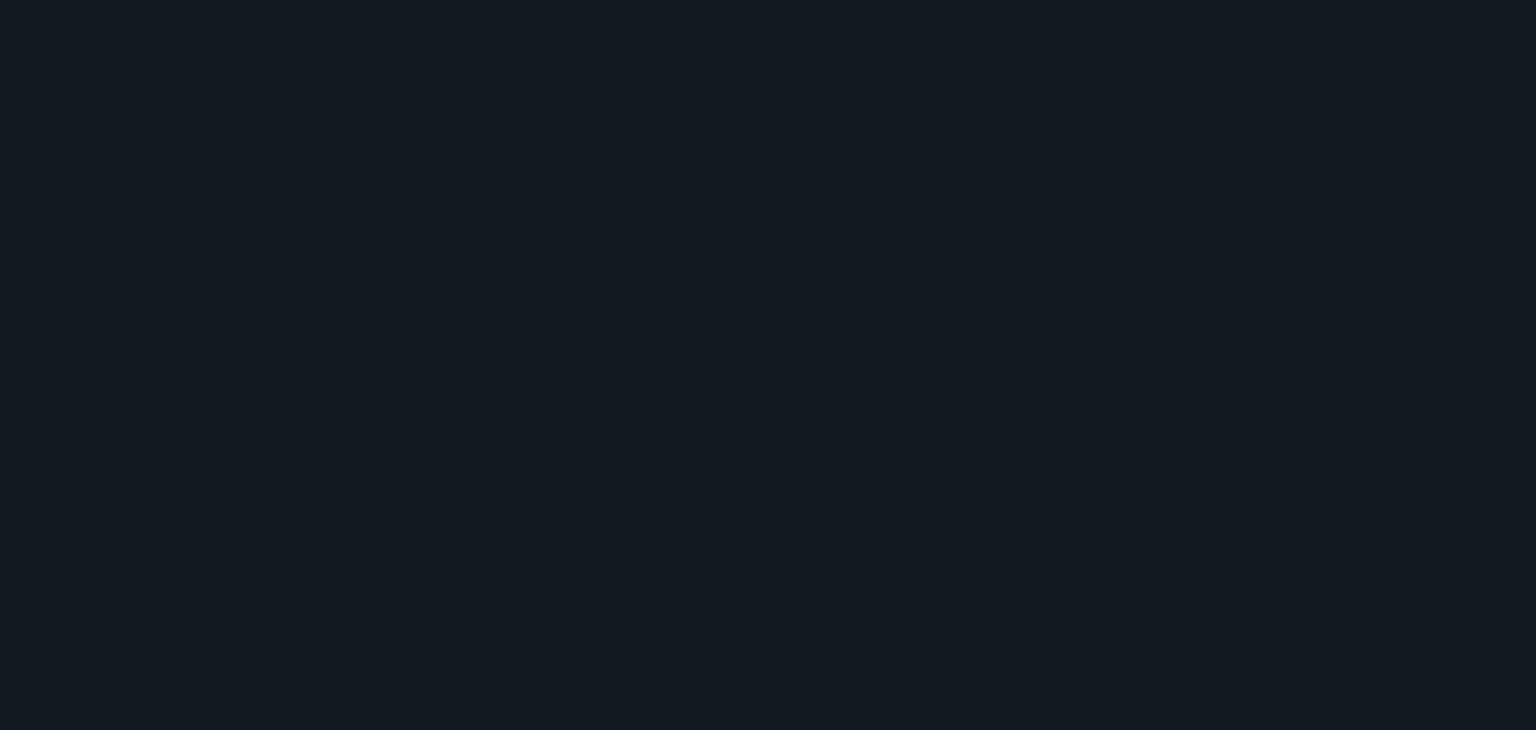 scroll, scrollTop: 0, scrollLeft: 0, axis: both 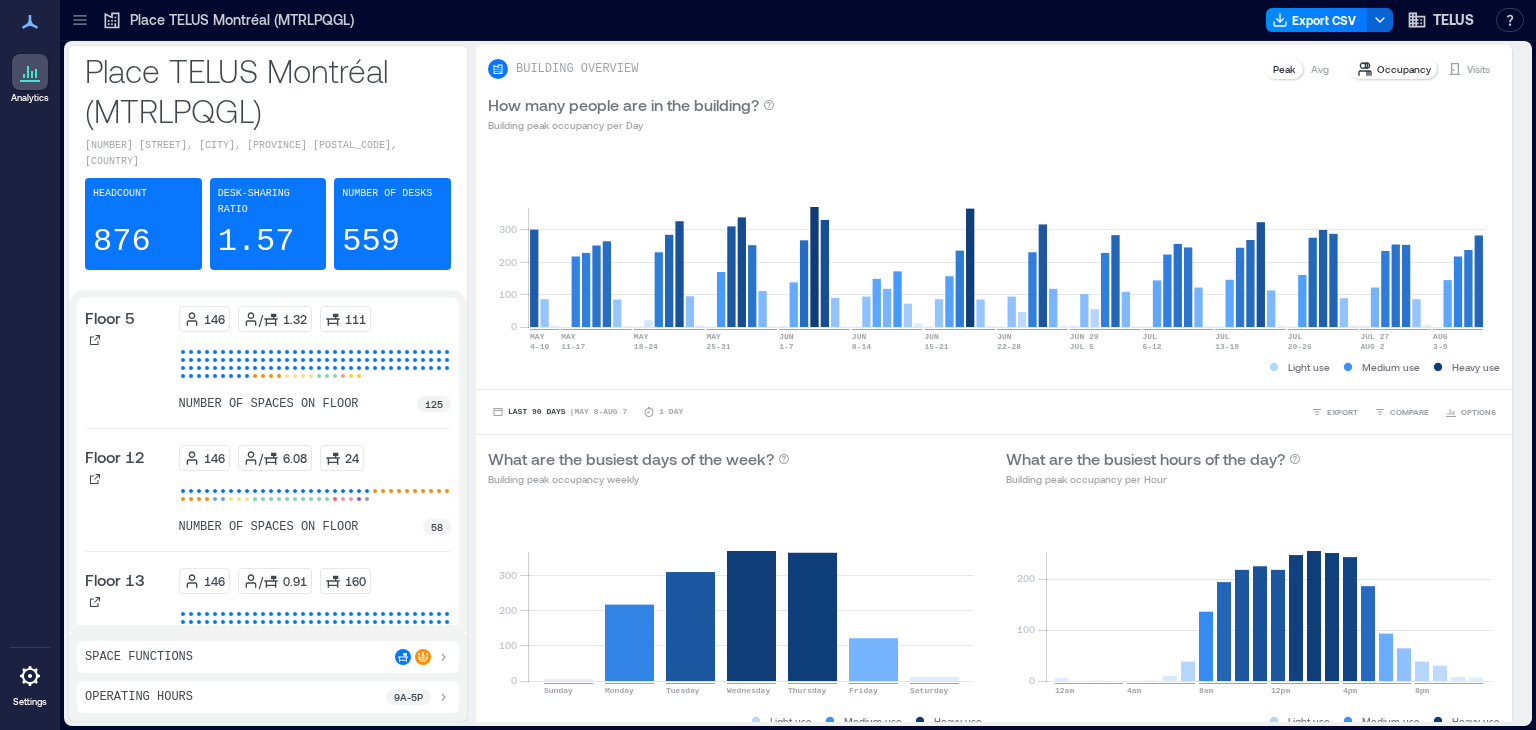 click 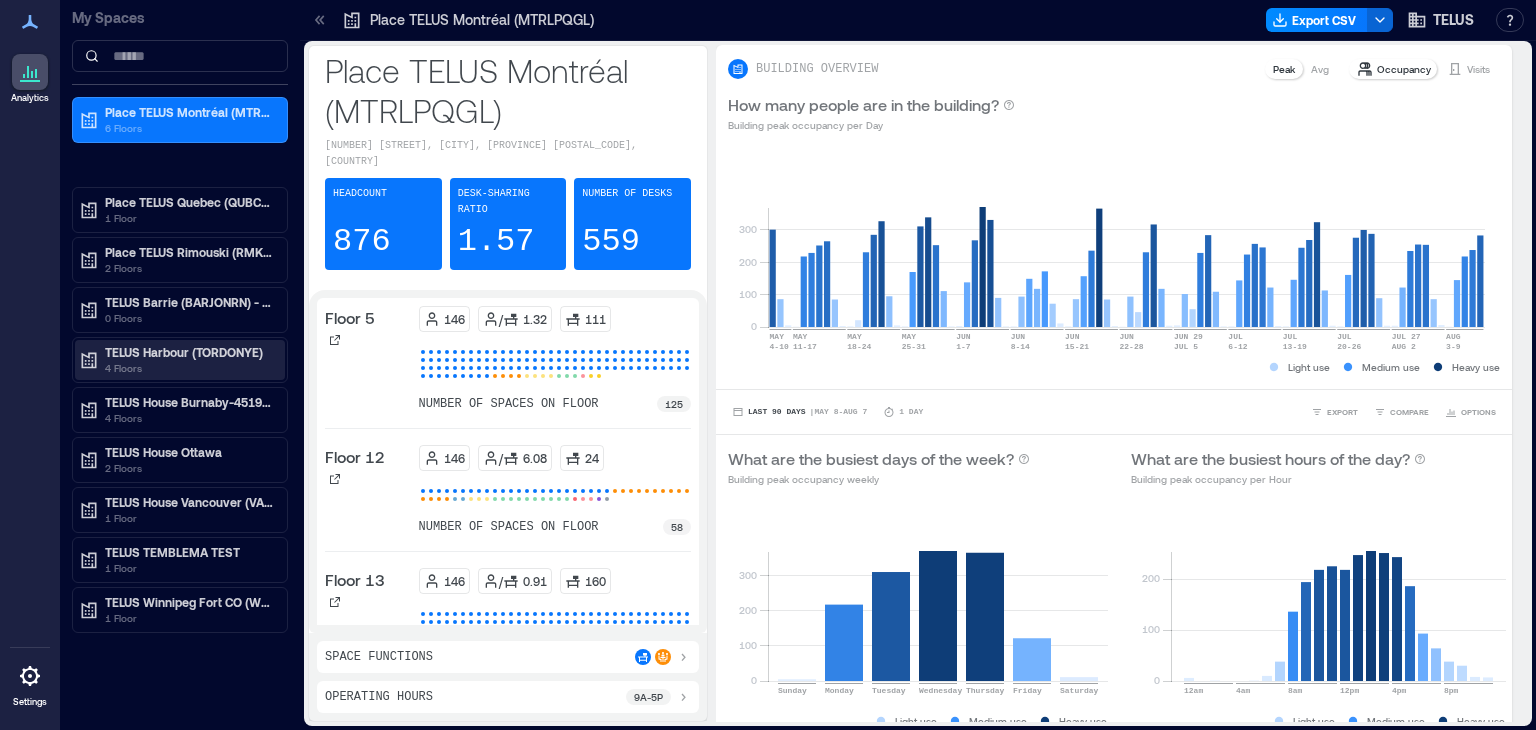 click on "4 Floors" at bounding box center [189, 368] 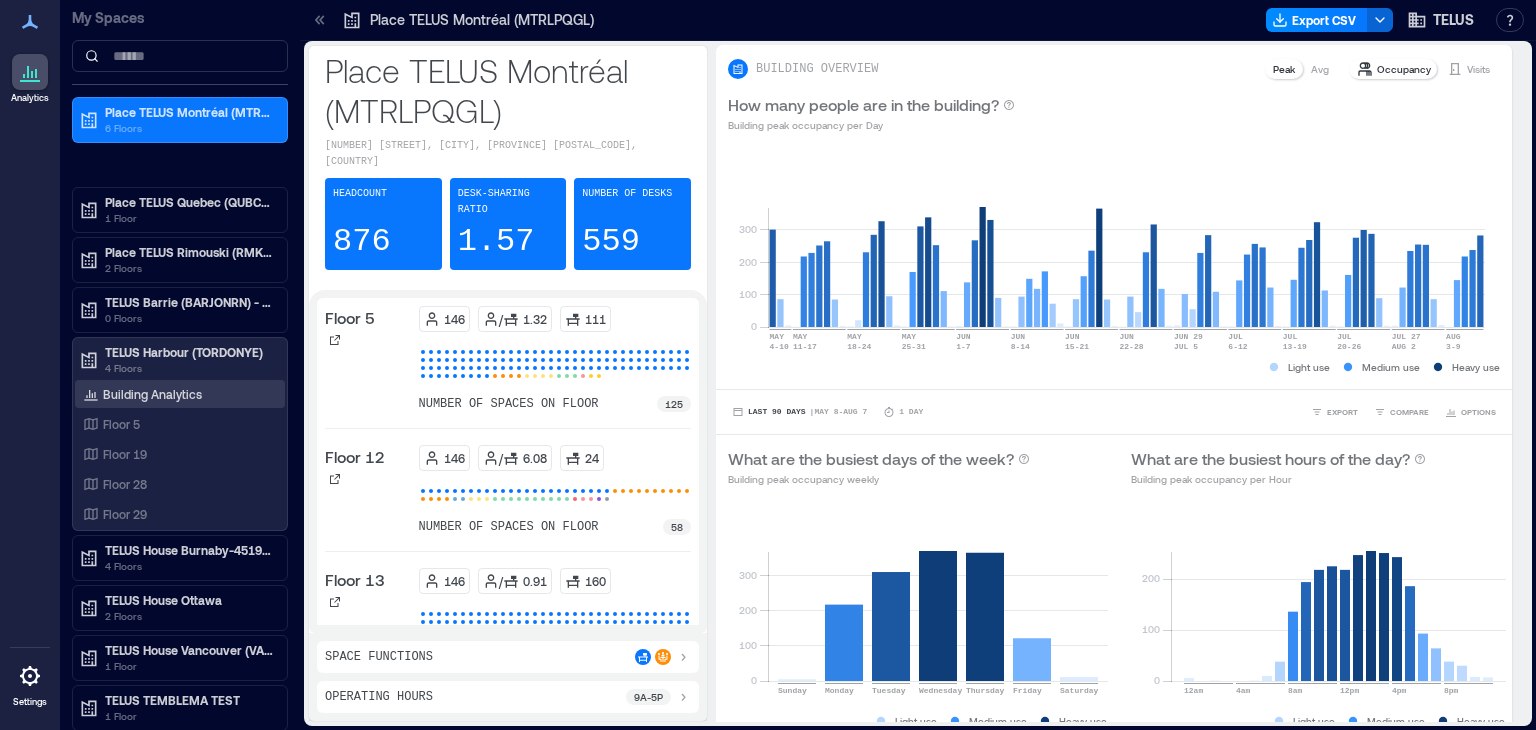 click on "Building Analytics" at bounding box center [152, 394] 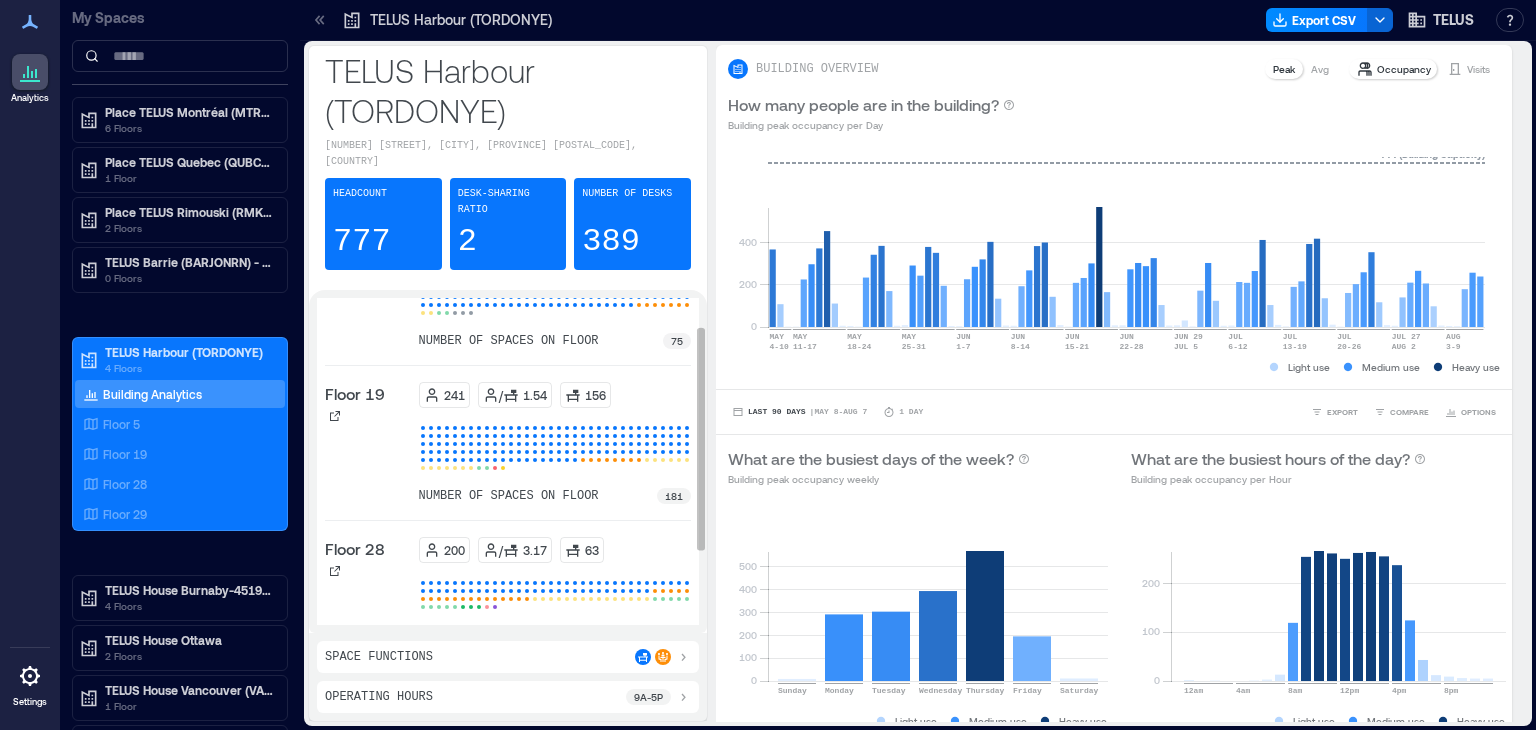 scroll, scrollTop: 193, scrollLeft: 0, axis: vertical 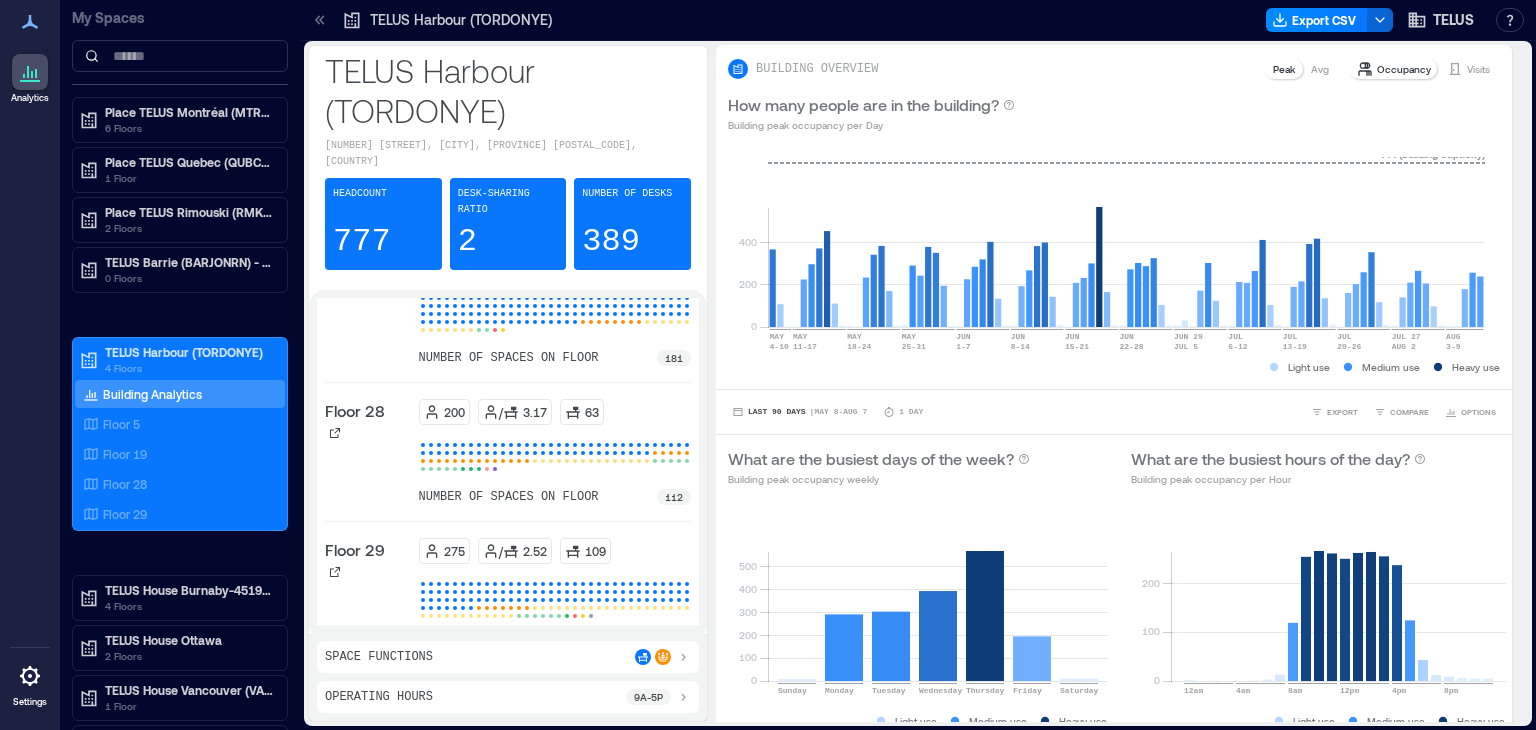 click on "Space Functions" at bounding box center [508, 657] 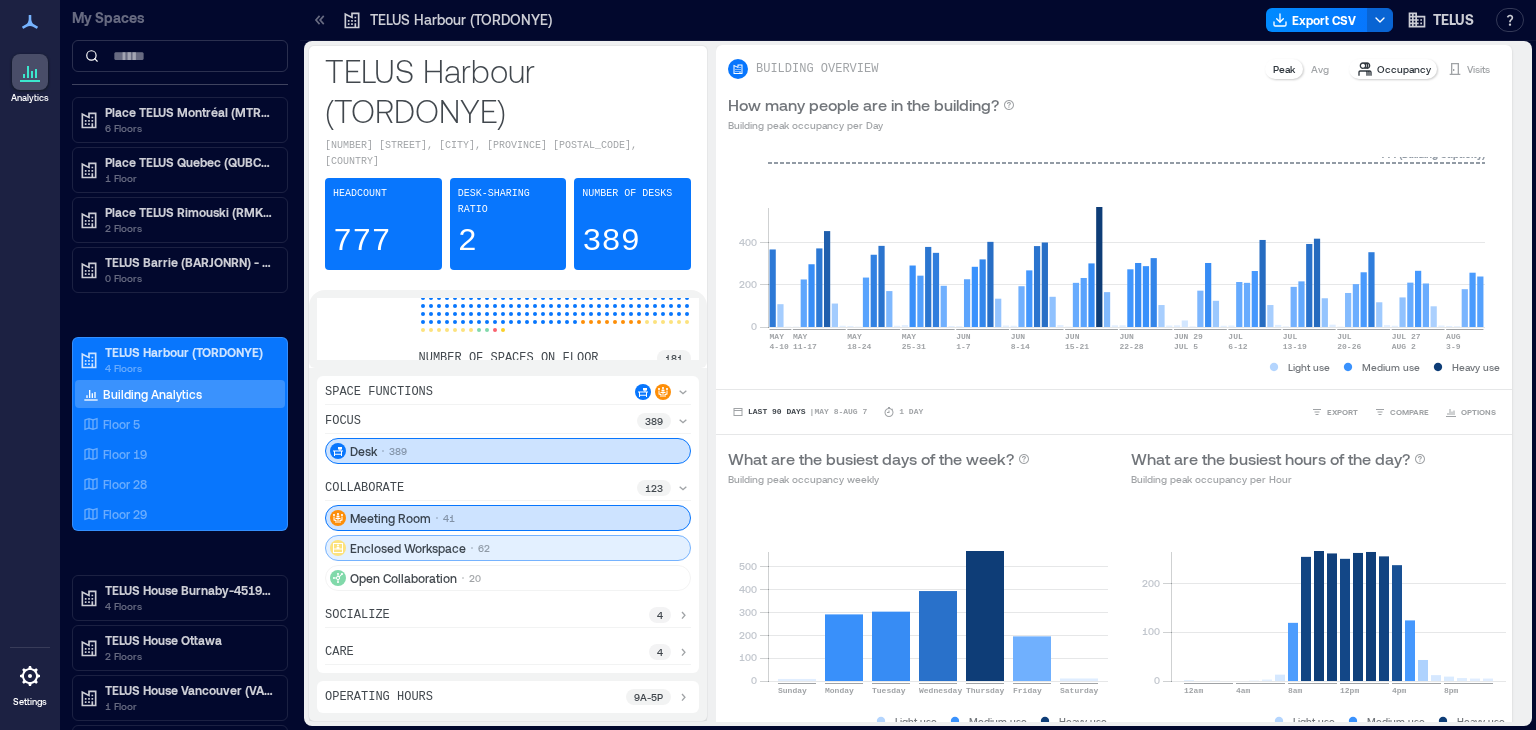 click on "Enclosed Workspace 62" at bounding box center (508, 548) 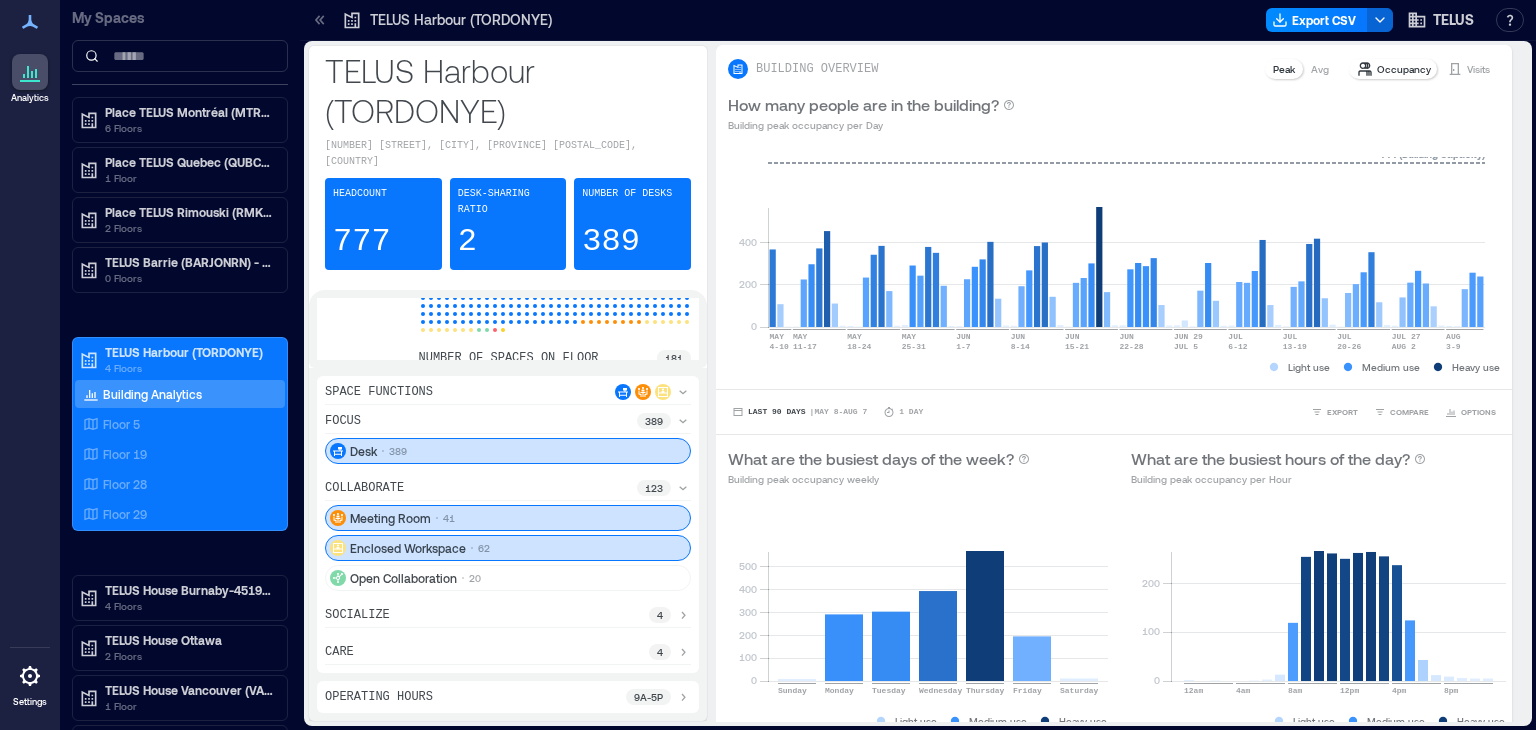 click on "Meeting Room 41" at bounding box center [508, 518] 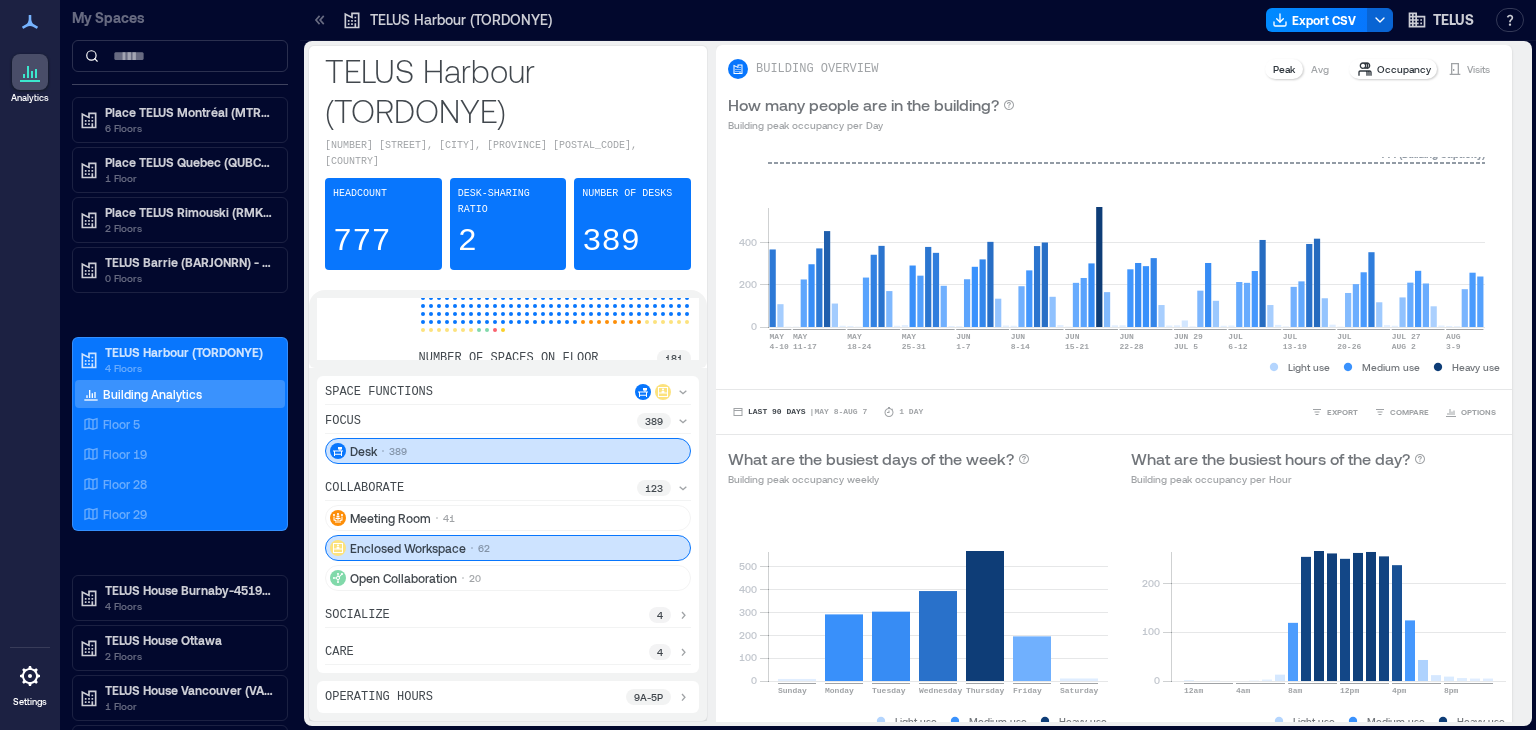 click on "Desk 389" at bounding box center (508, 451) 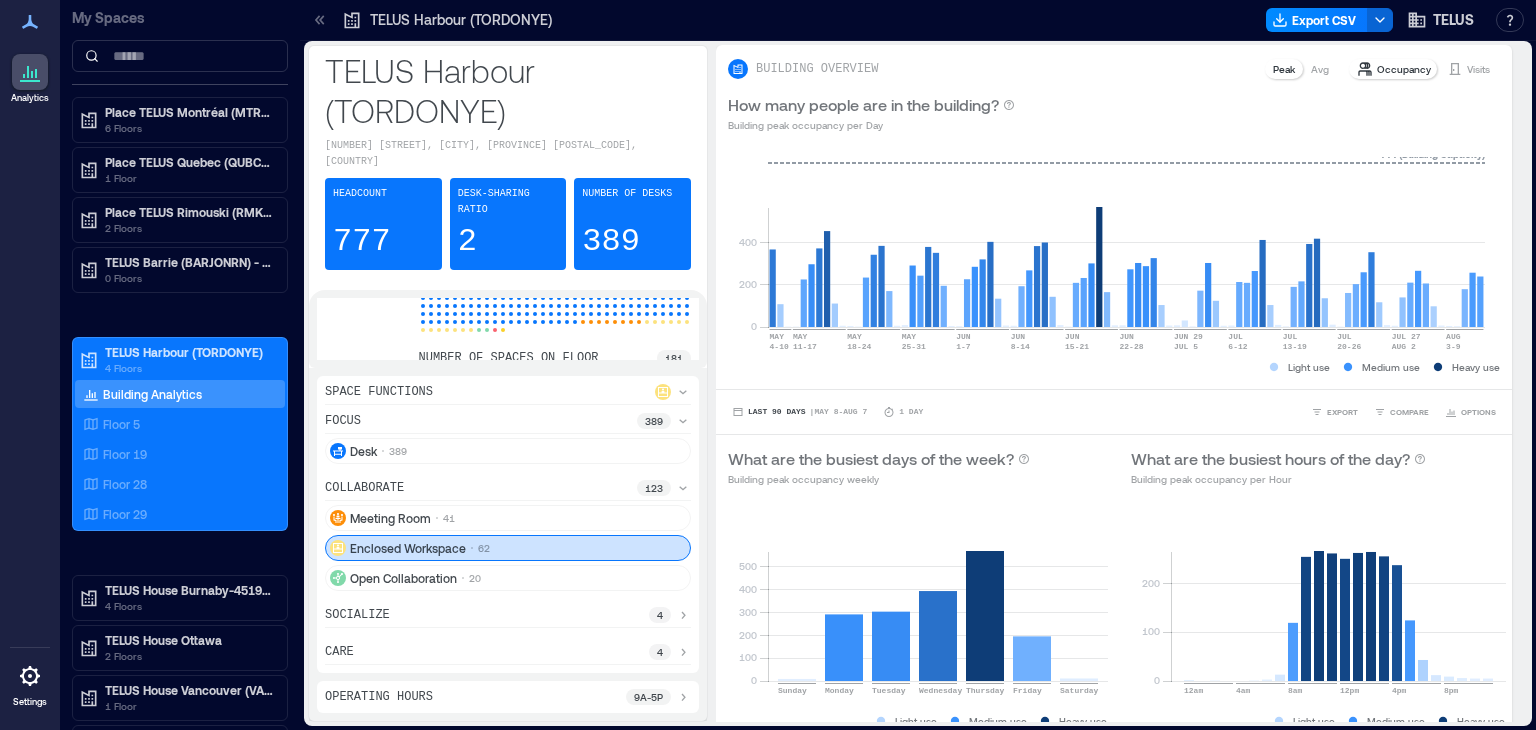 click 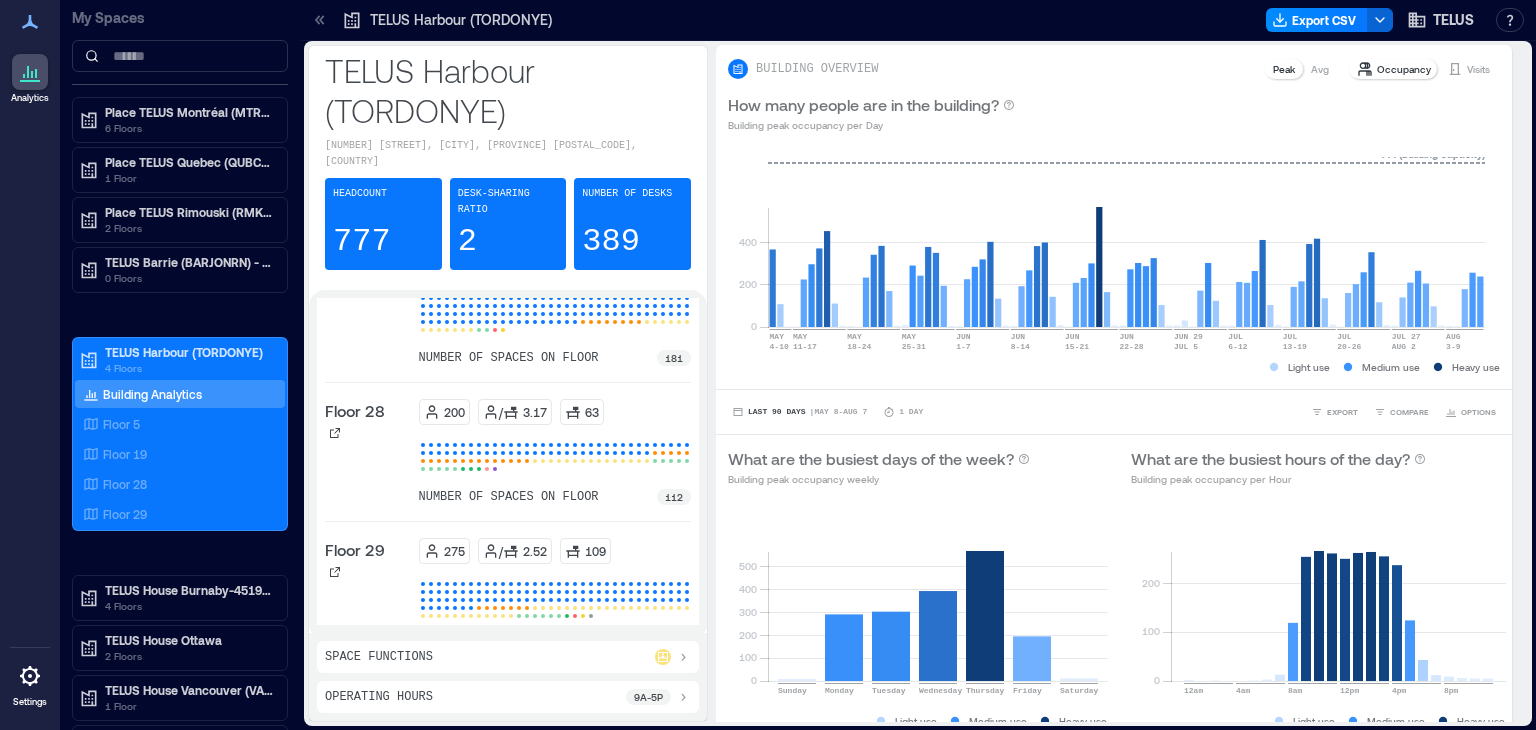 click 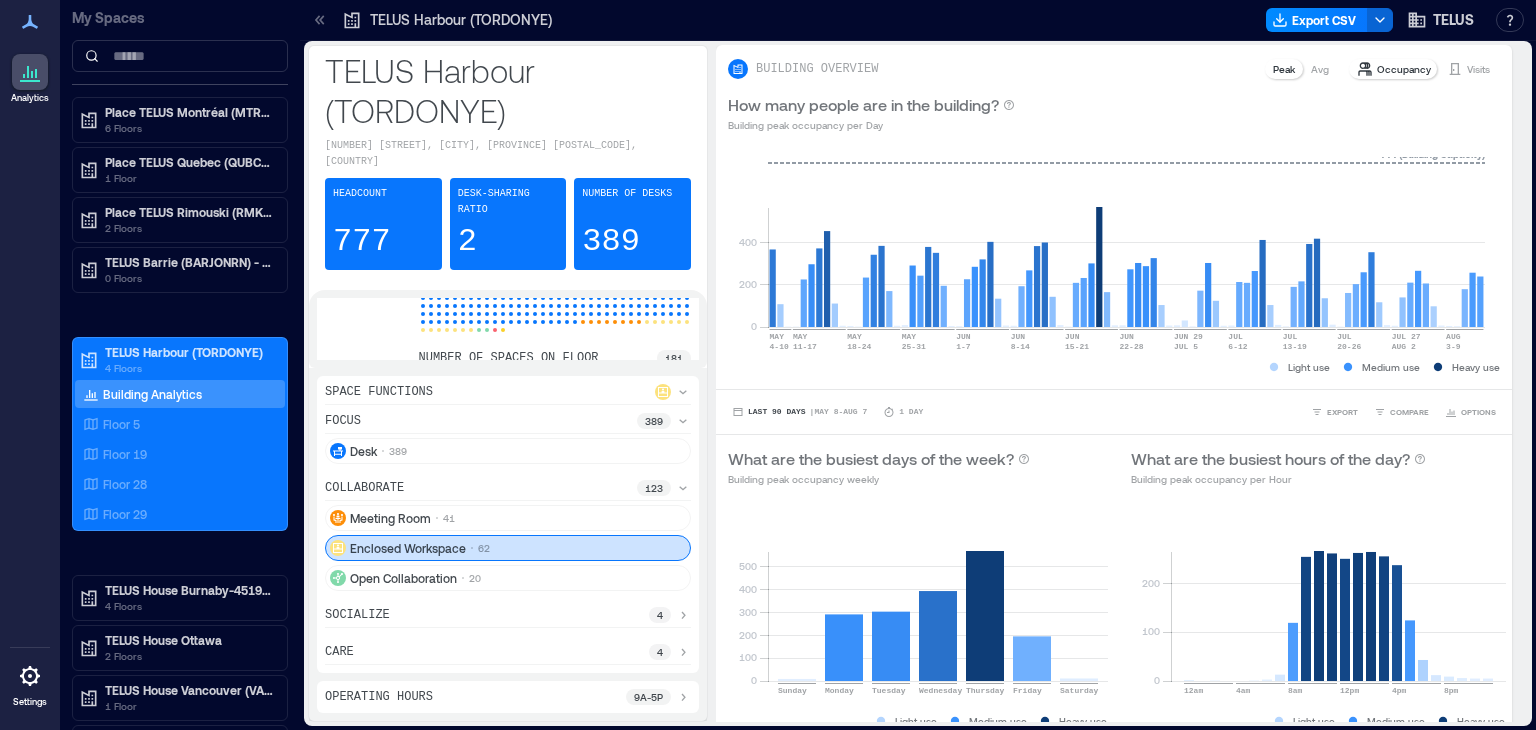 click on "62" at bounding box center [484, 548] 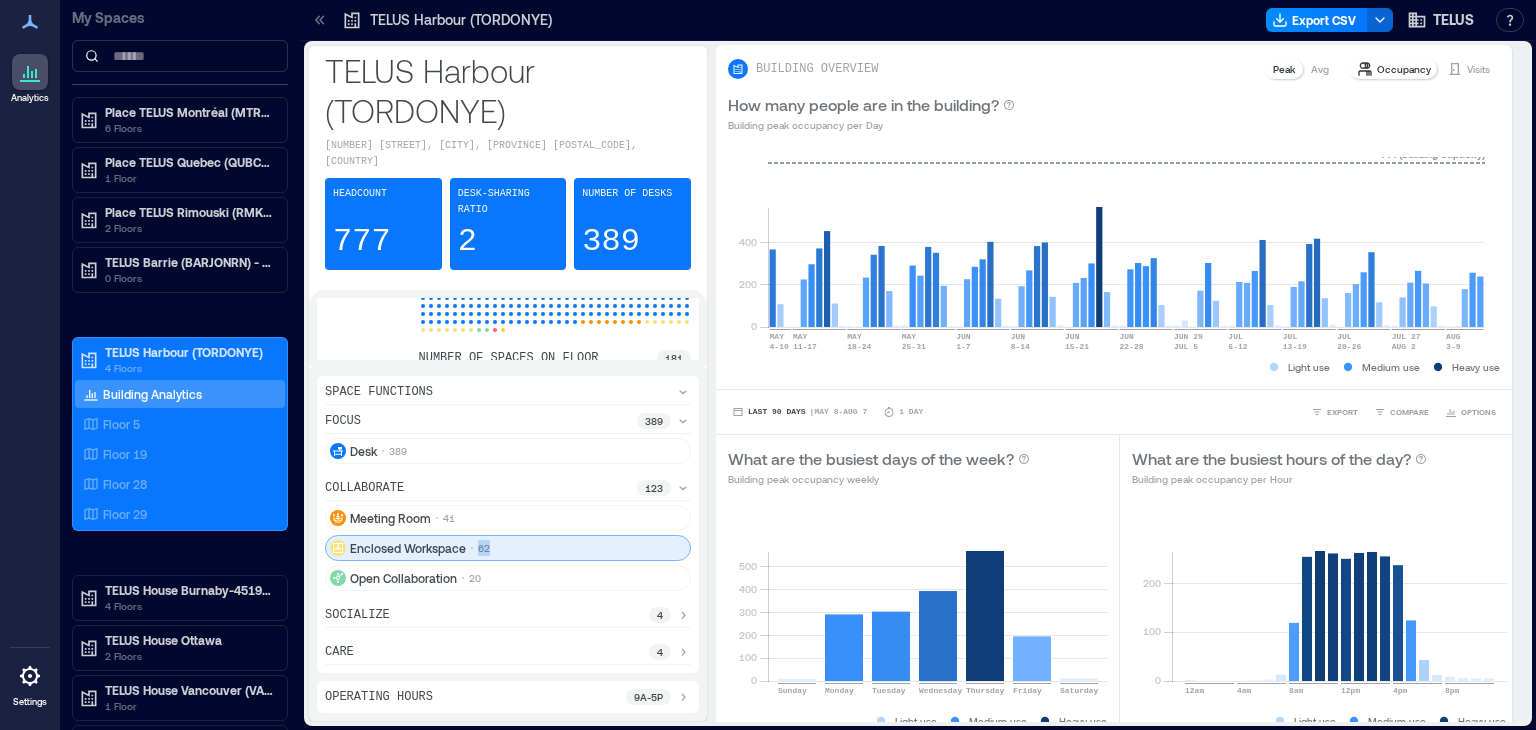 click on "62" at bounding box center [484, 548] 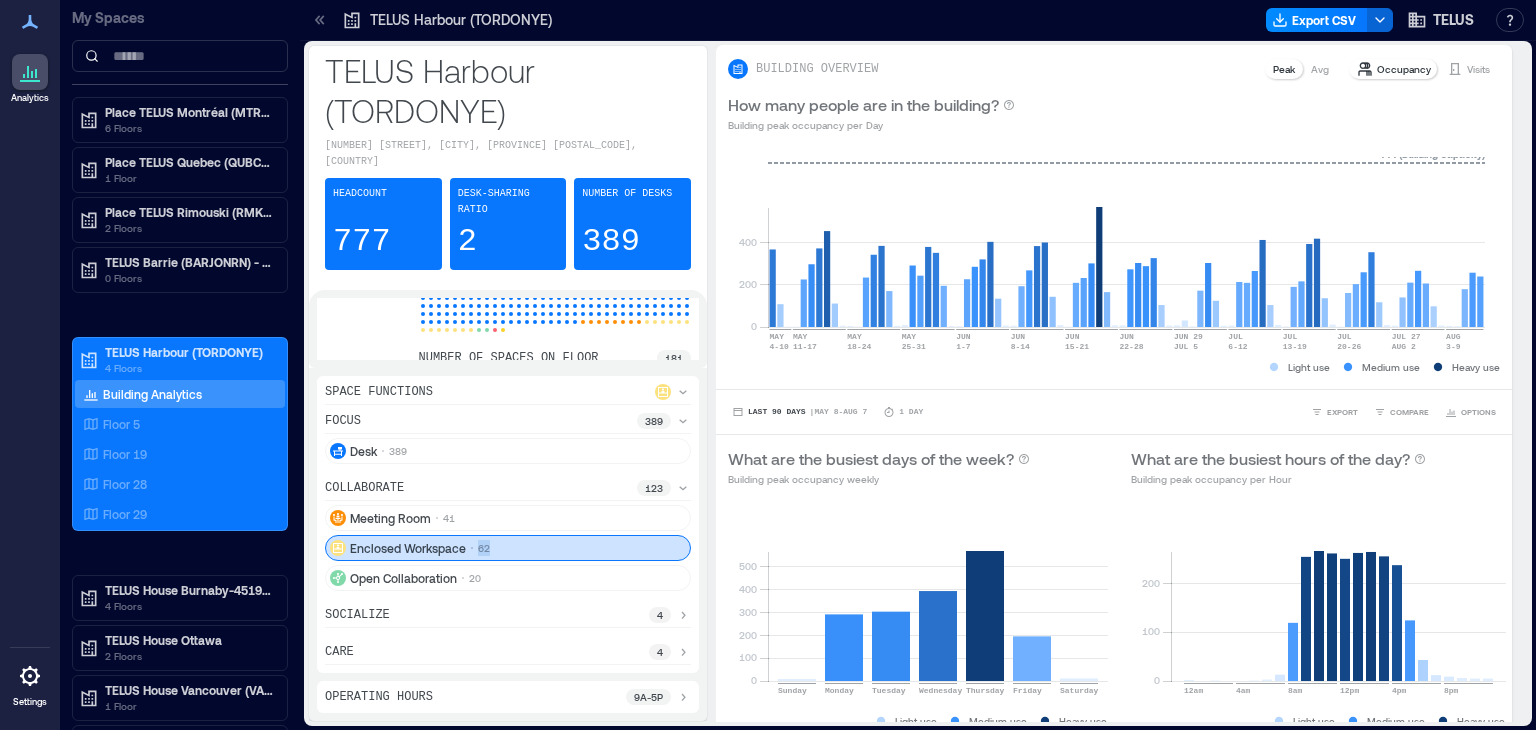 click on "Enclosed Workspace 62" at bounding box center [508, 548] 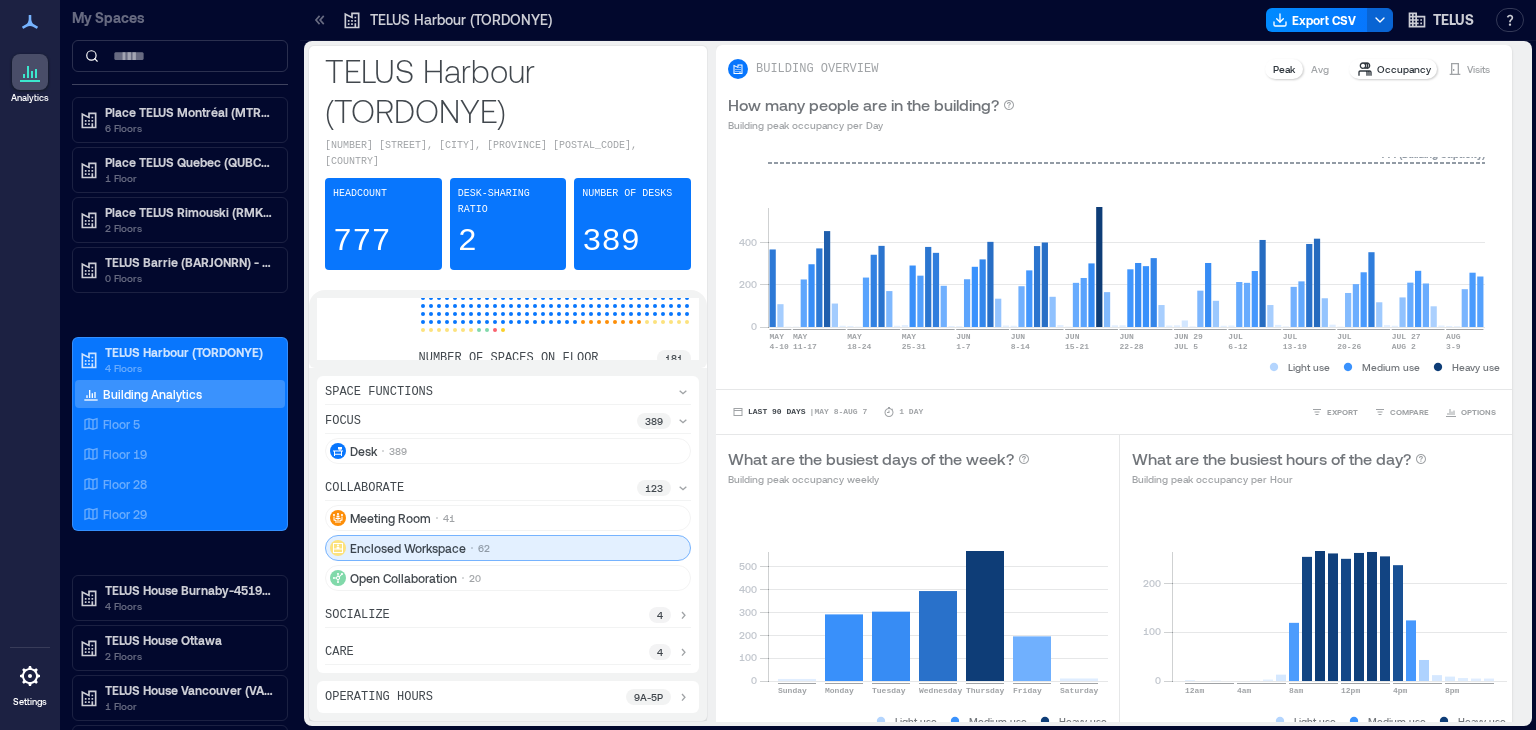 click on "Enclosed Workspace 62" at bounding box center (508, 548) 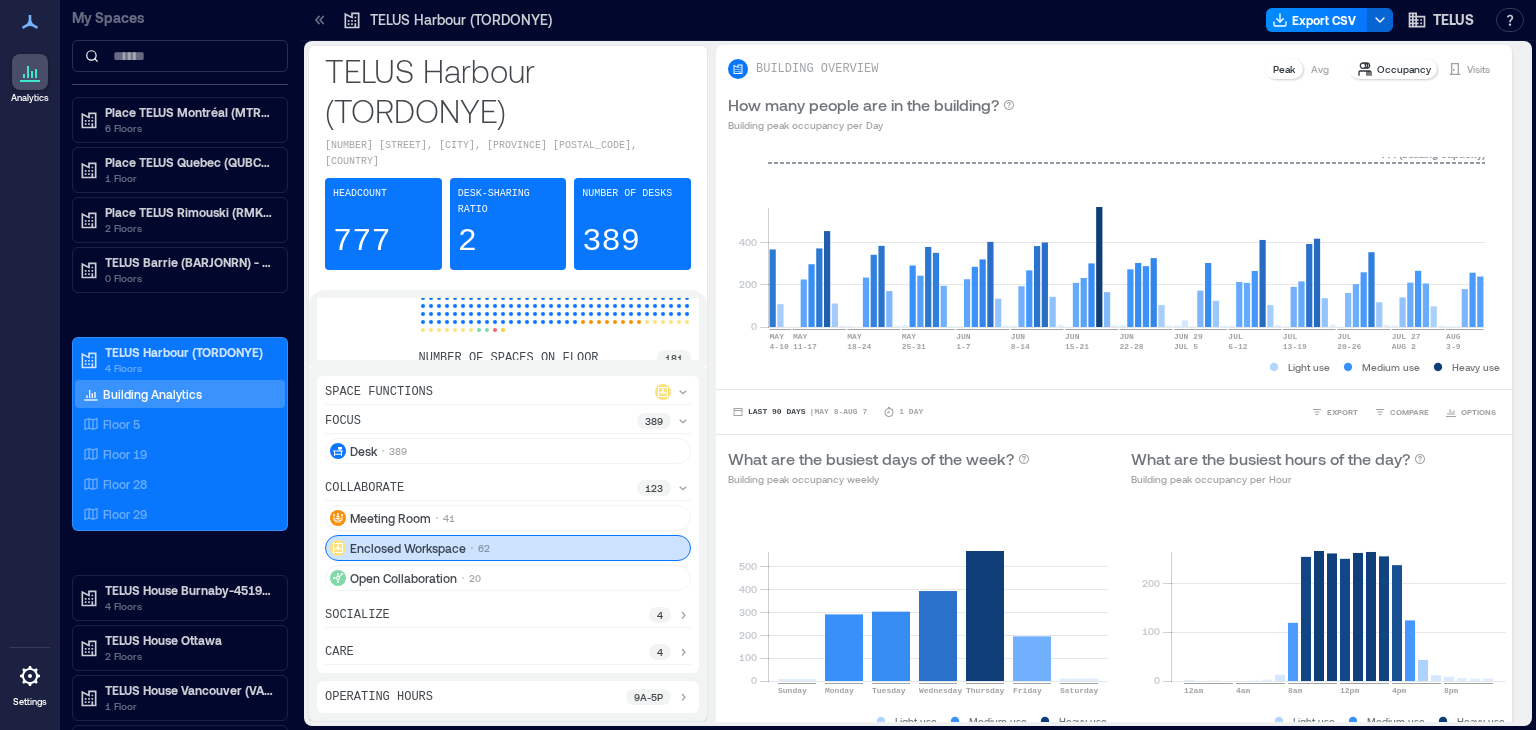 click 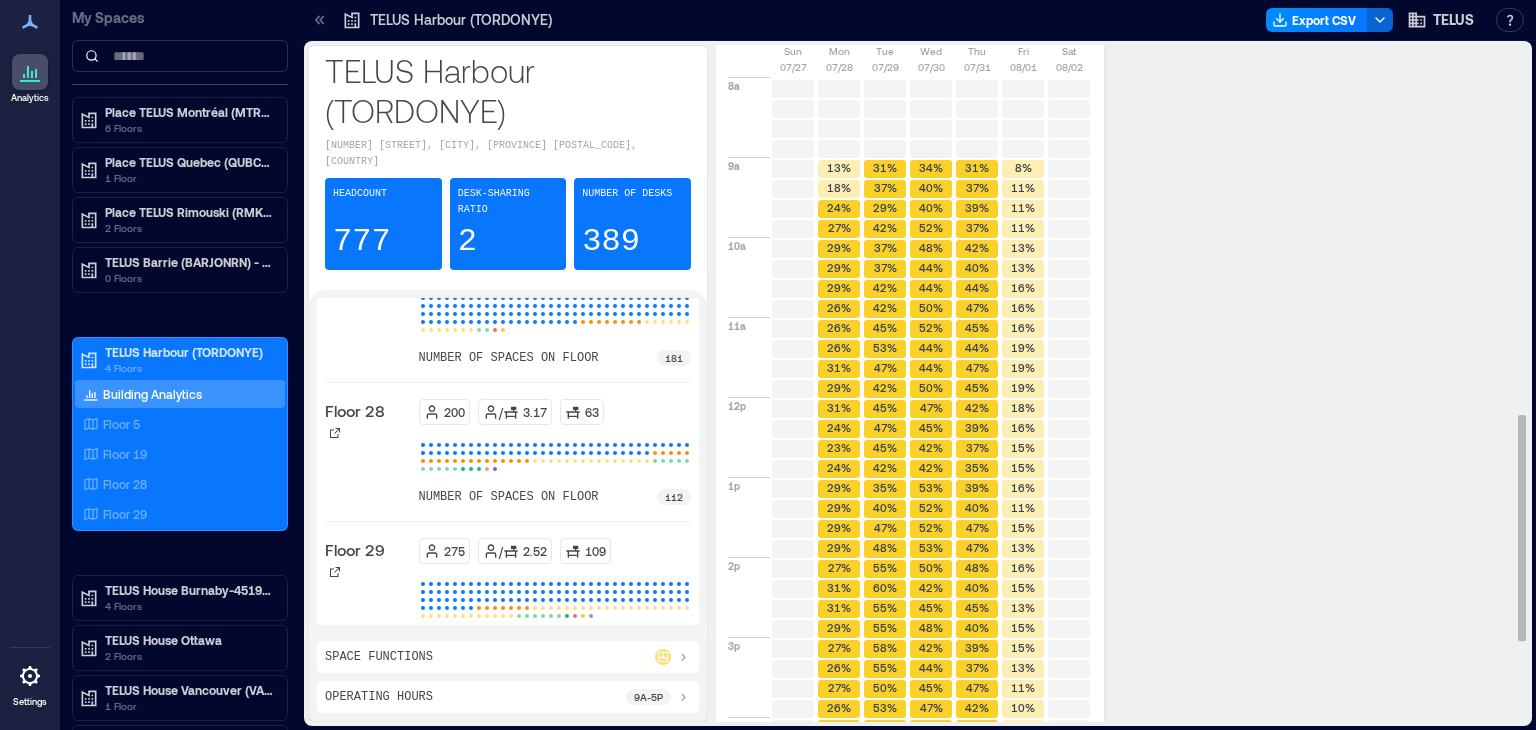 scroll, scrollTop: 1349, scrollLeft: 0, axis: vertical 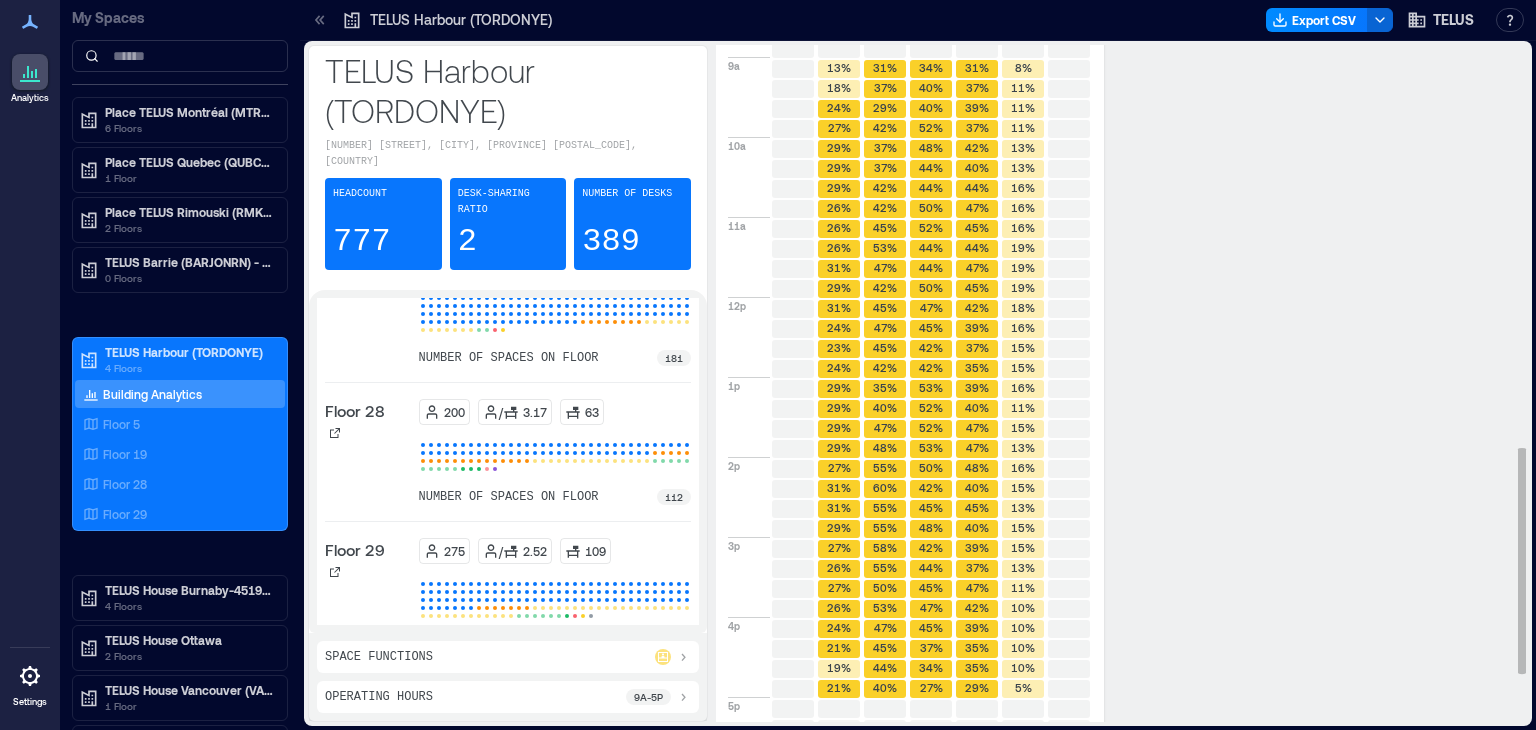 click on "27%" 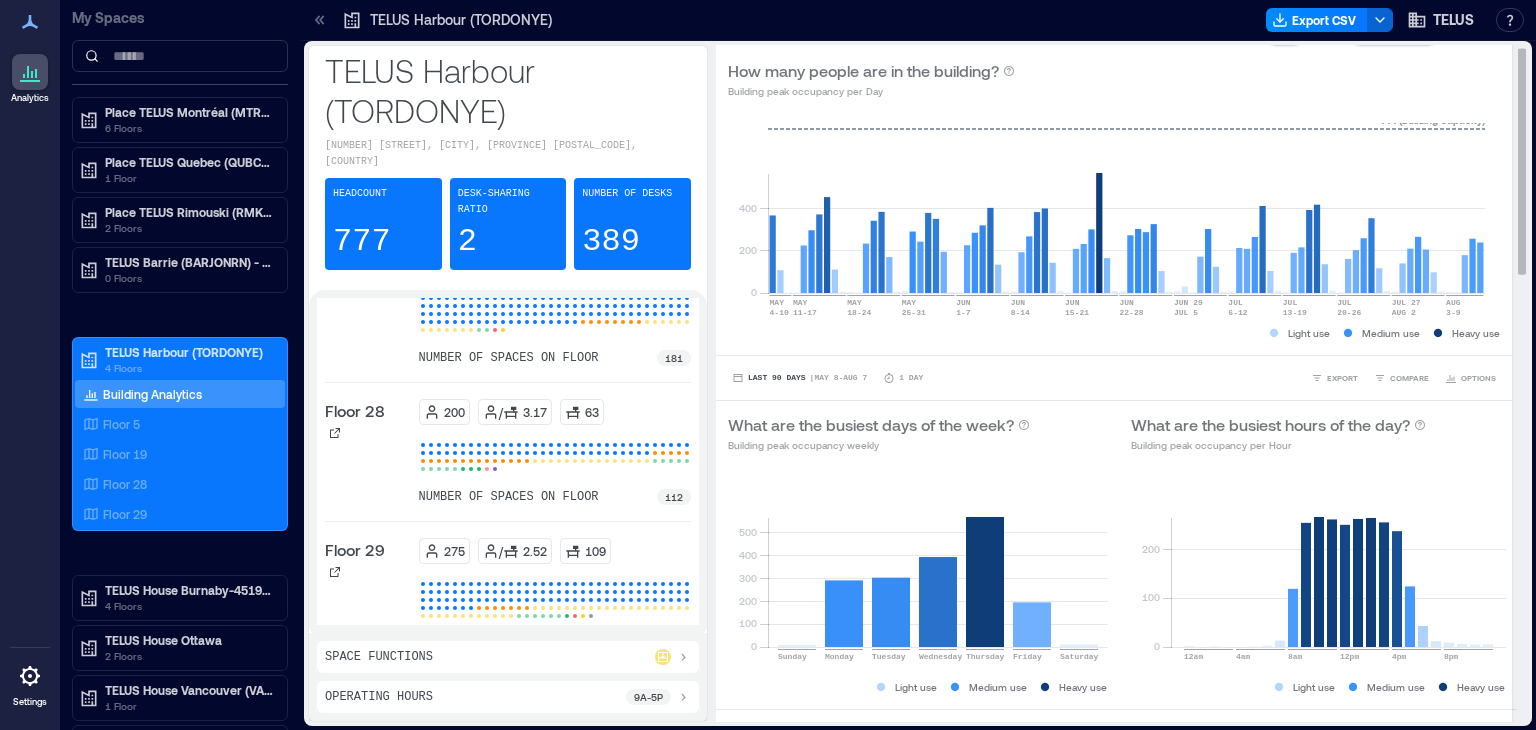 scroll, scrollTop: 0, scrollLeft: 0, axis: both 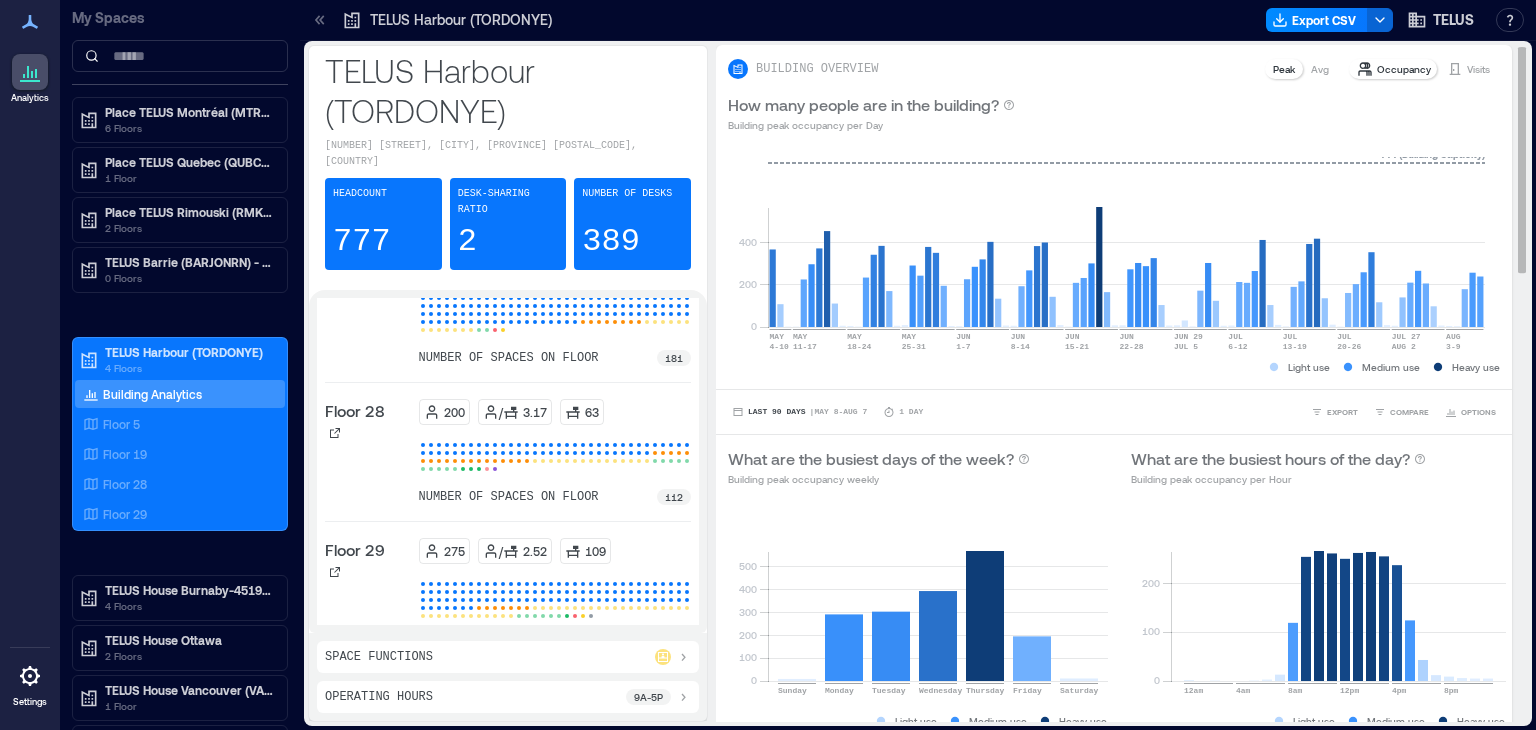 click on "Occupancy" at bounding box center (1404, 69) 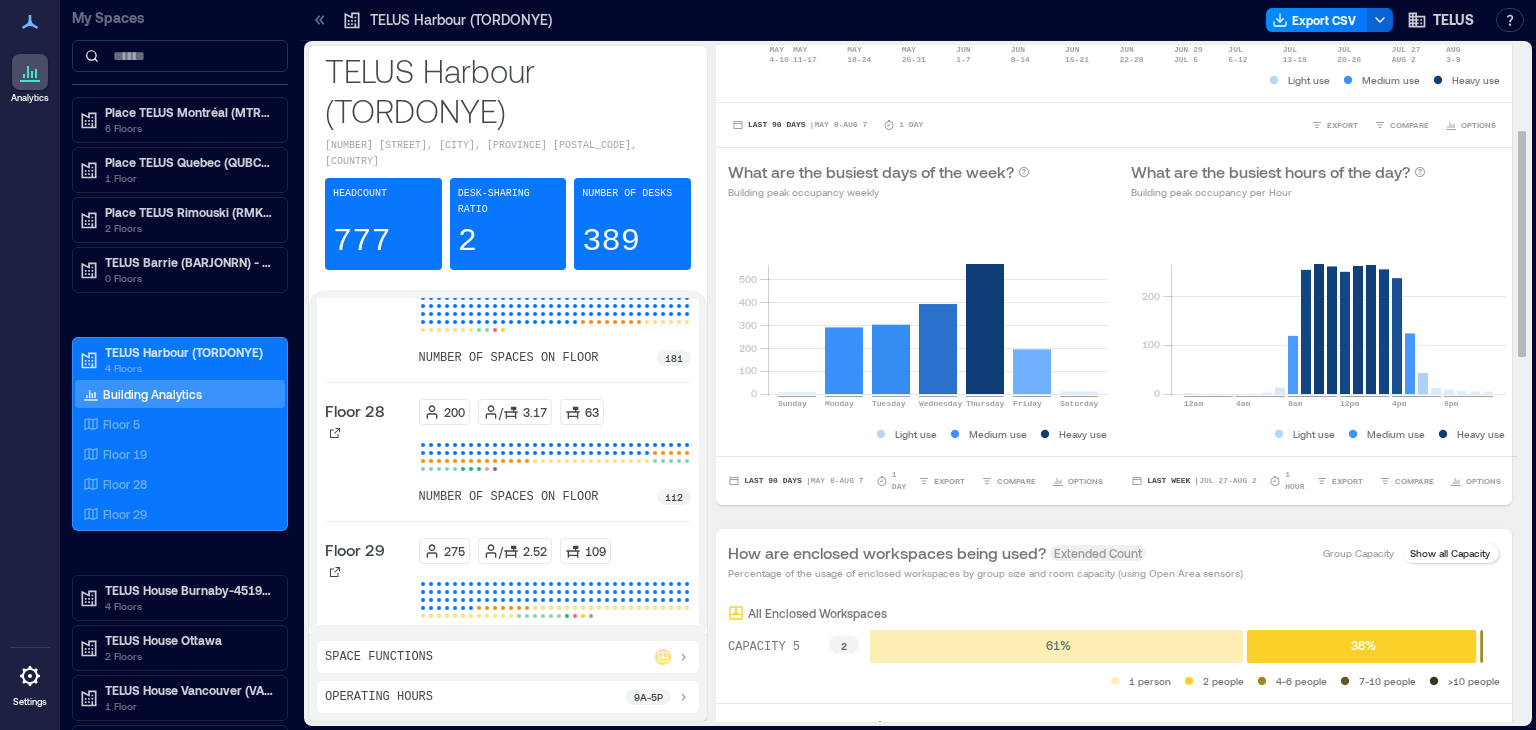 scroll, scrollTop: 300, scrollLeft: 0, axis: vertical 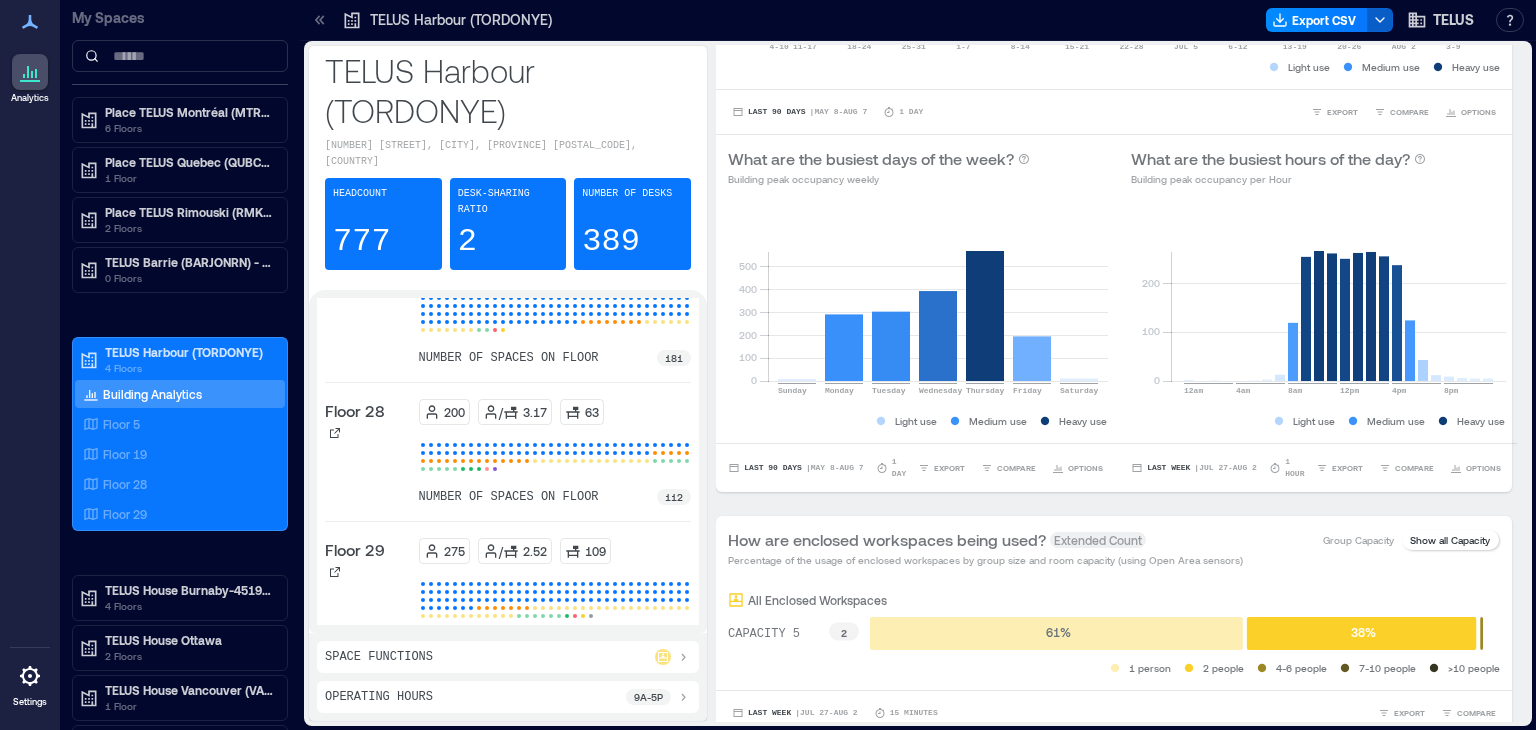 click 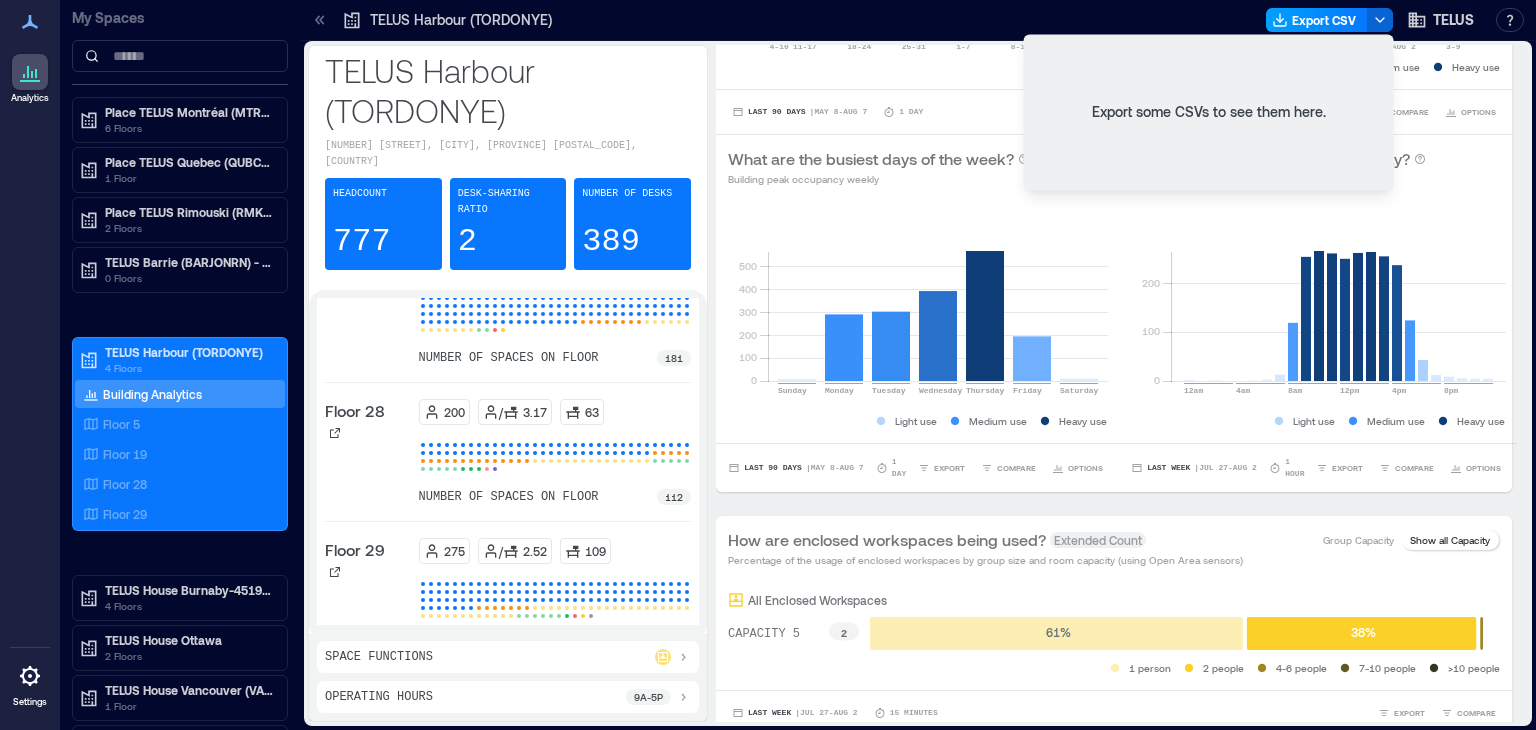 click on "Export CSV" at bounding box center [1317, 20] 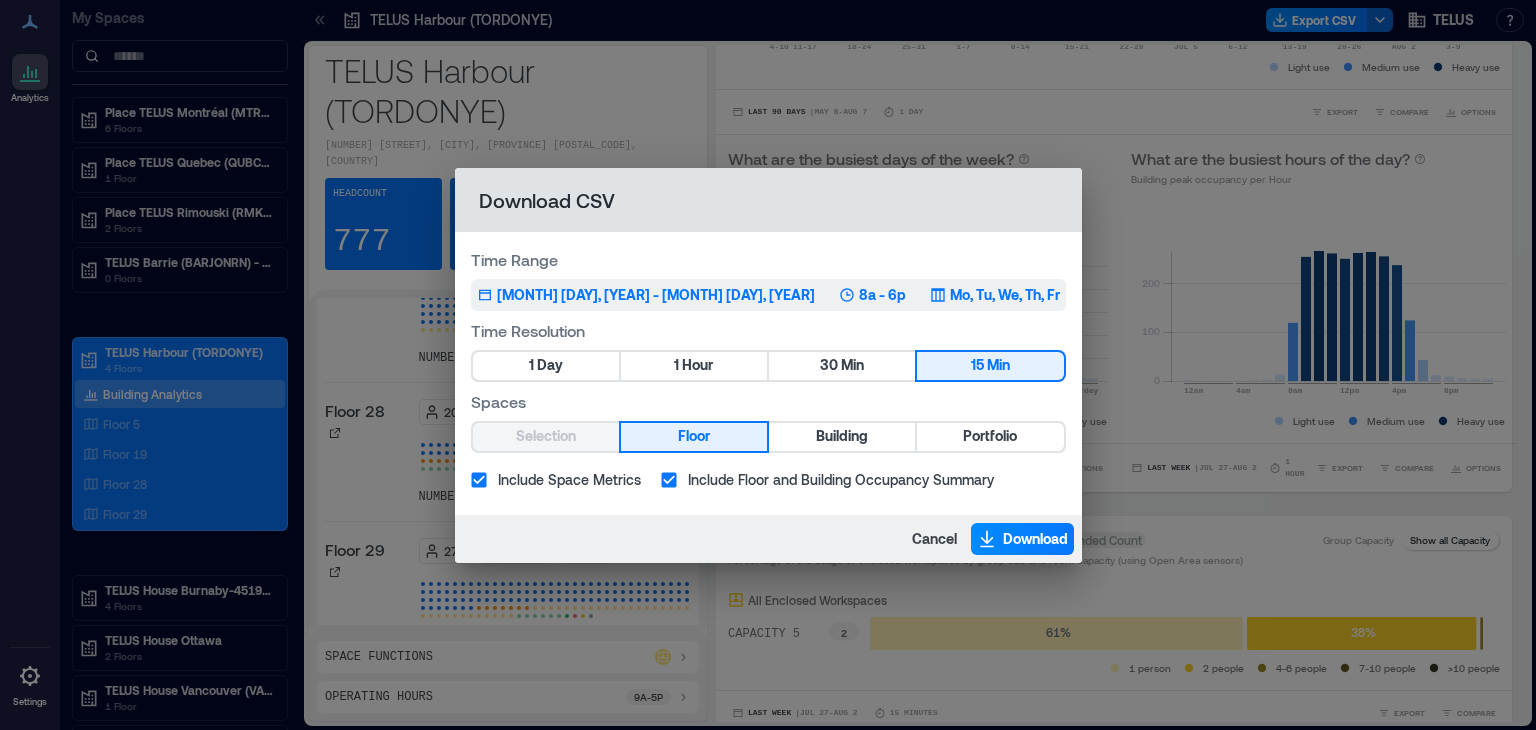 click on "May 8, 2025 - Aug 7, 2025" at bounding box center [656, 295] 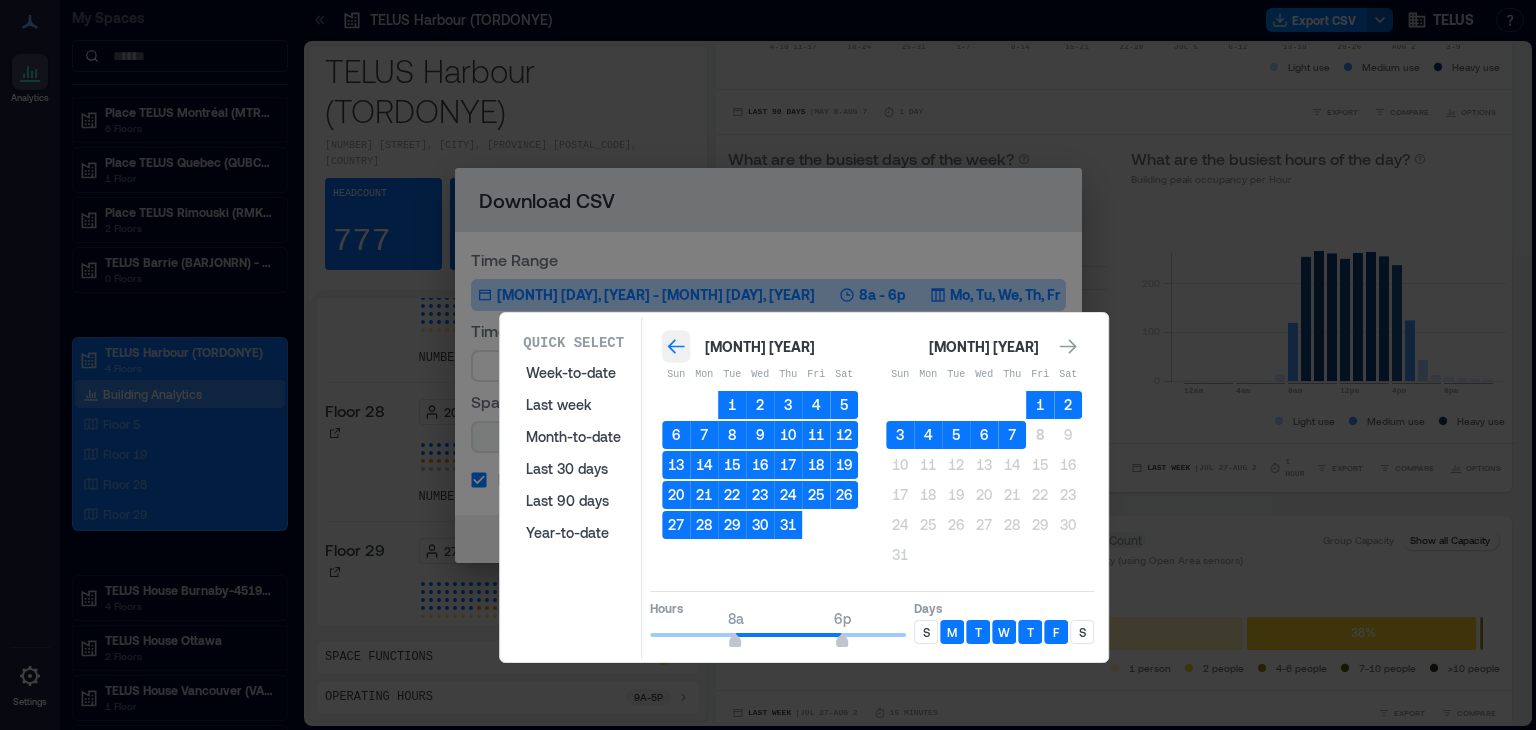 click 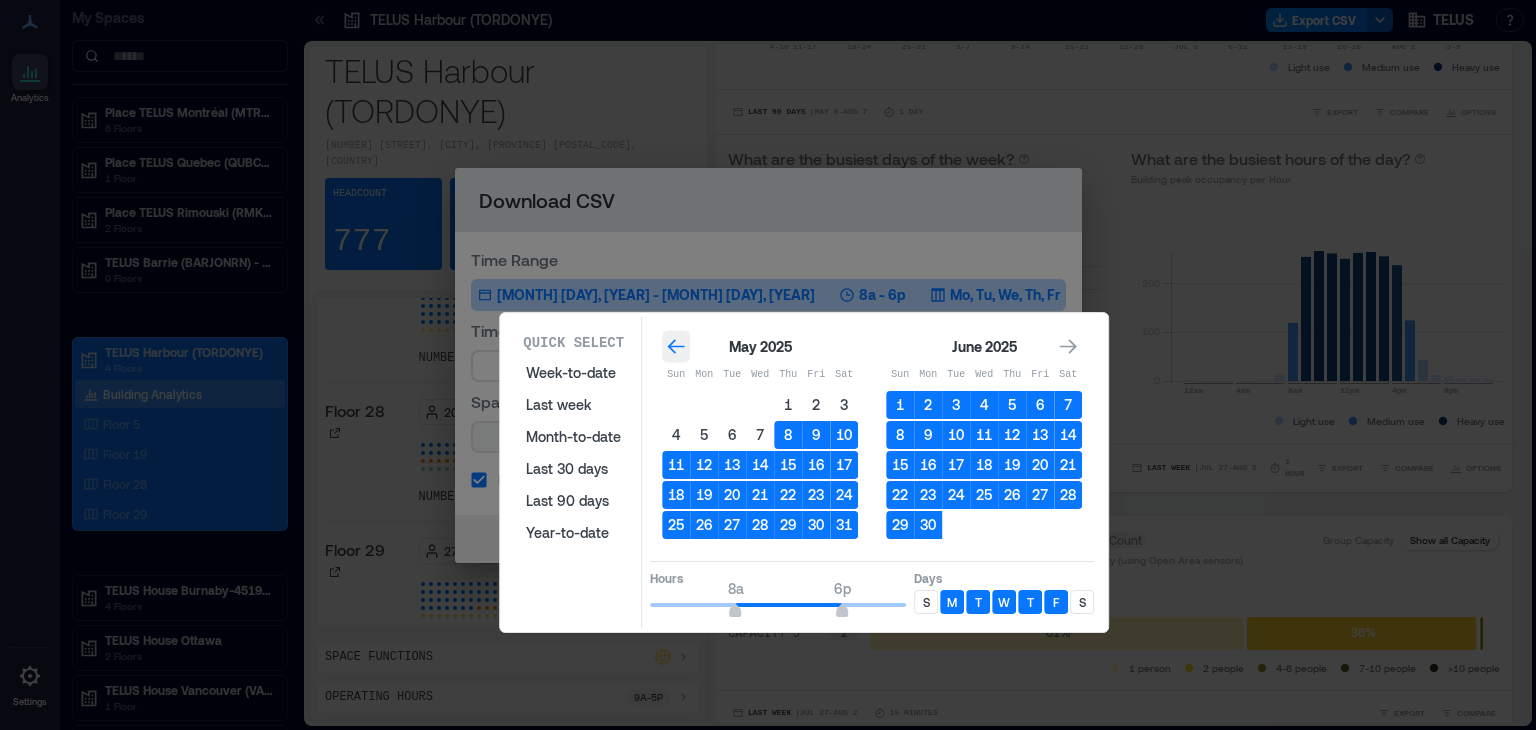 click 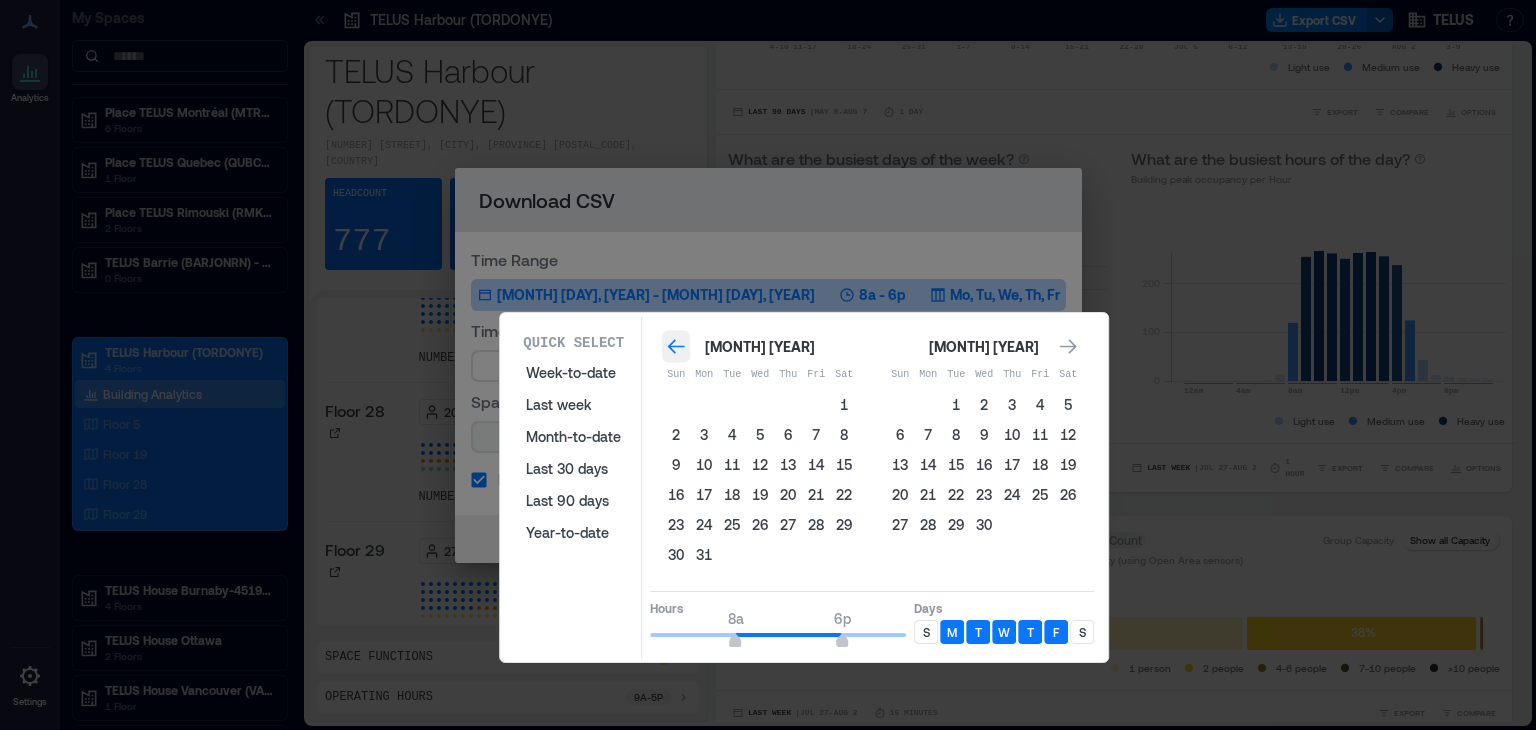 click 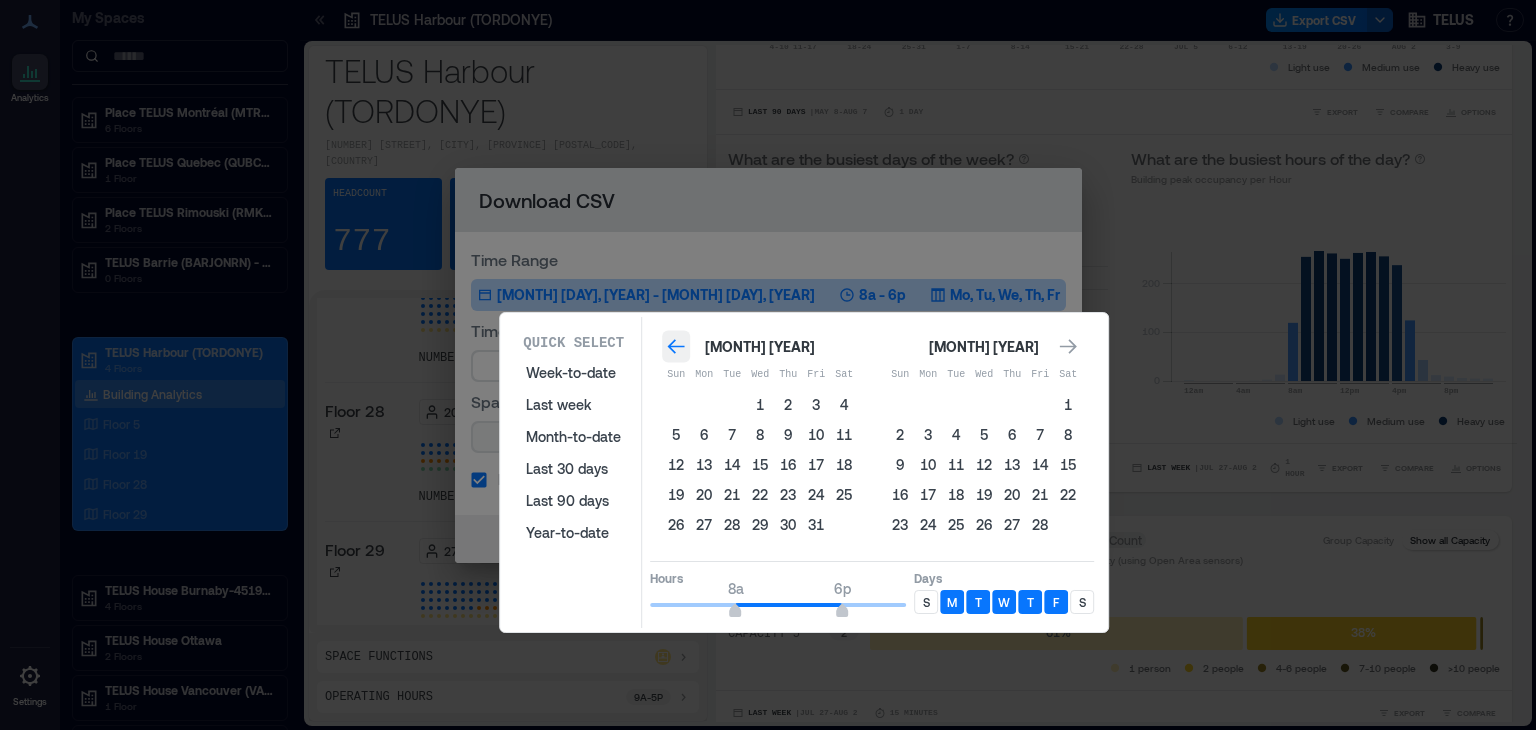 click 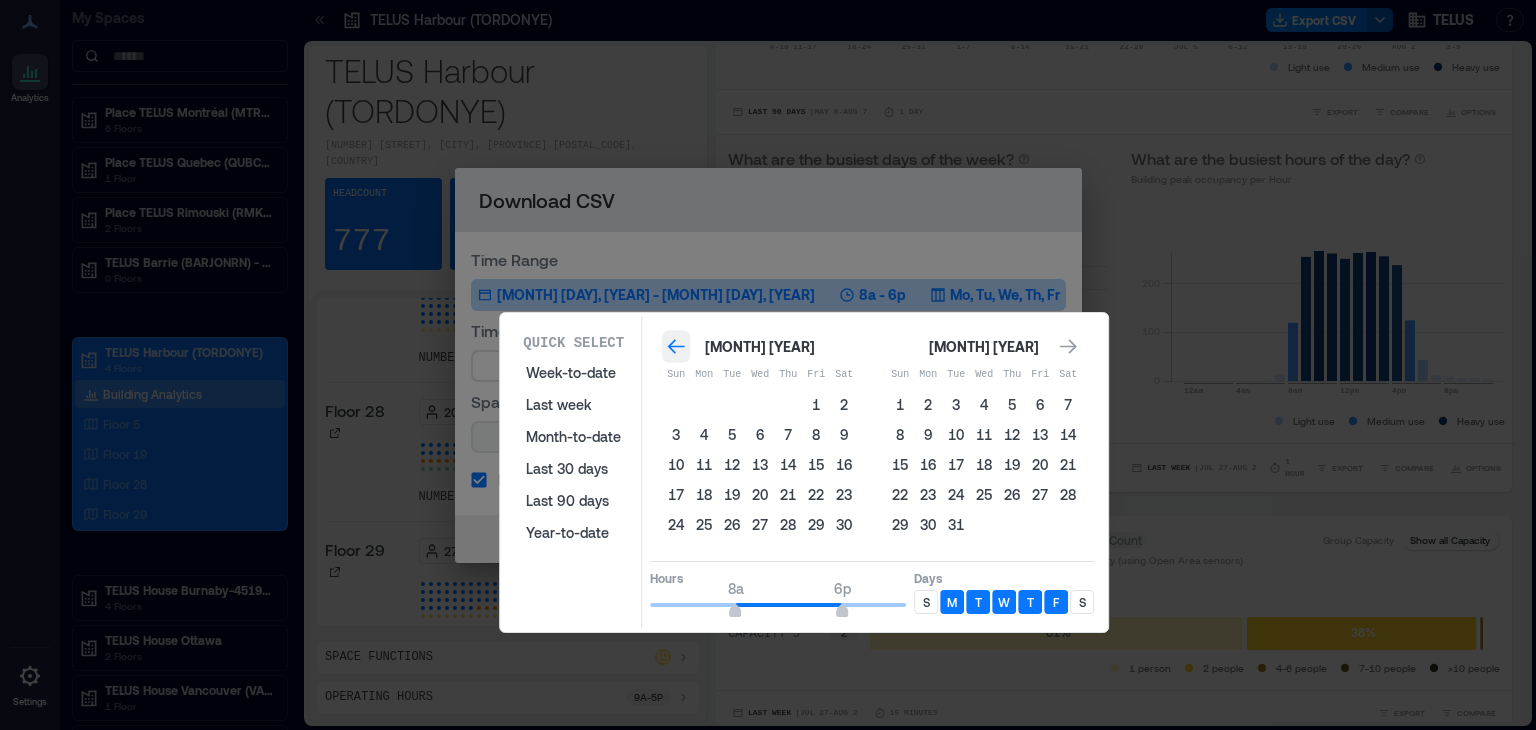 click 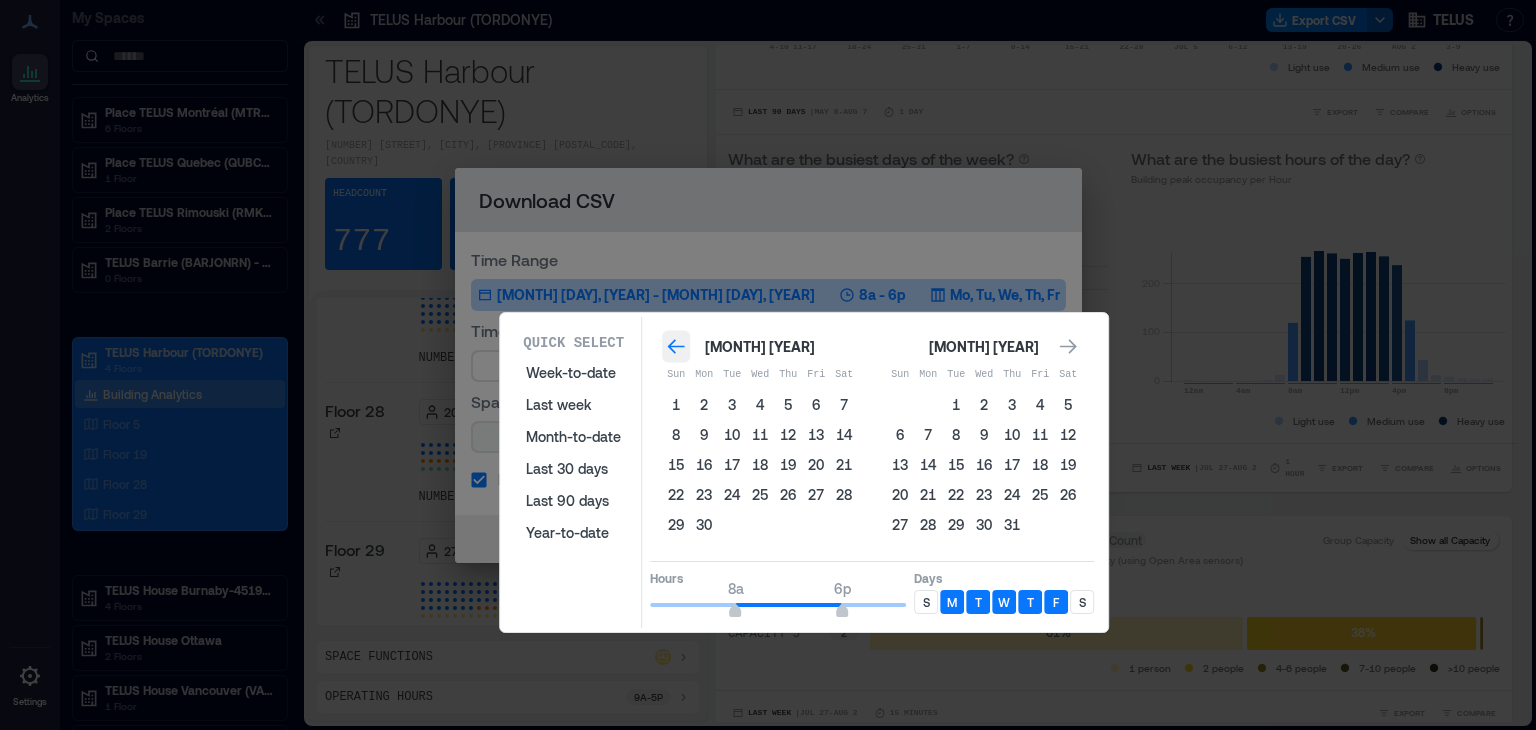 click 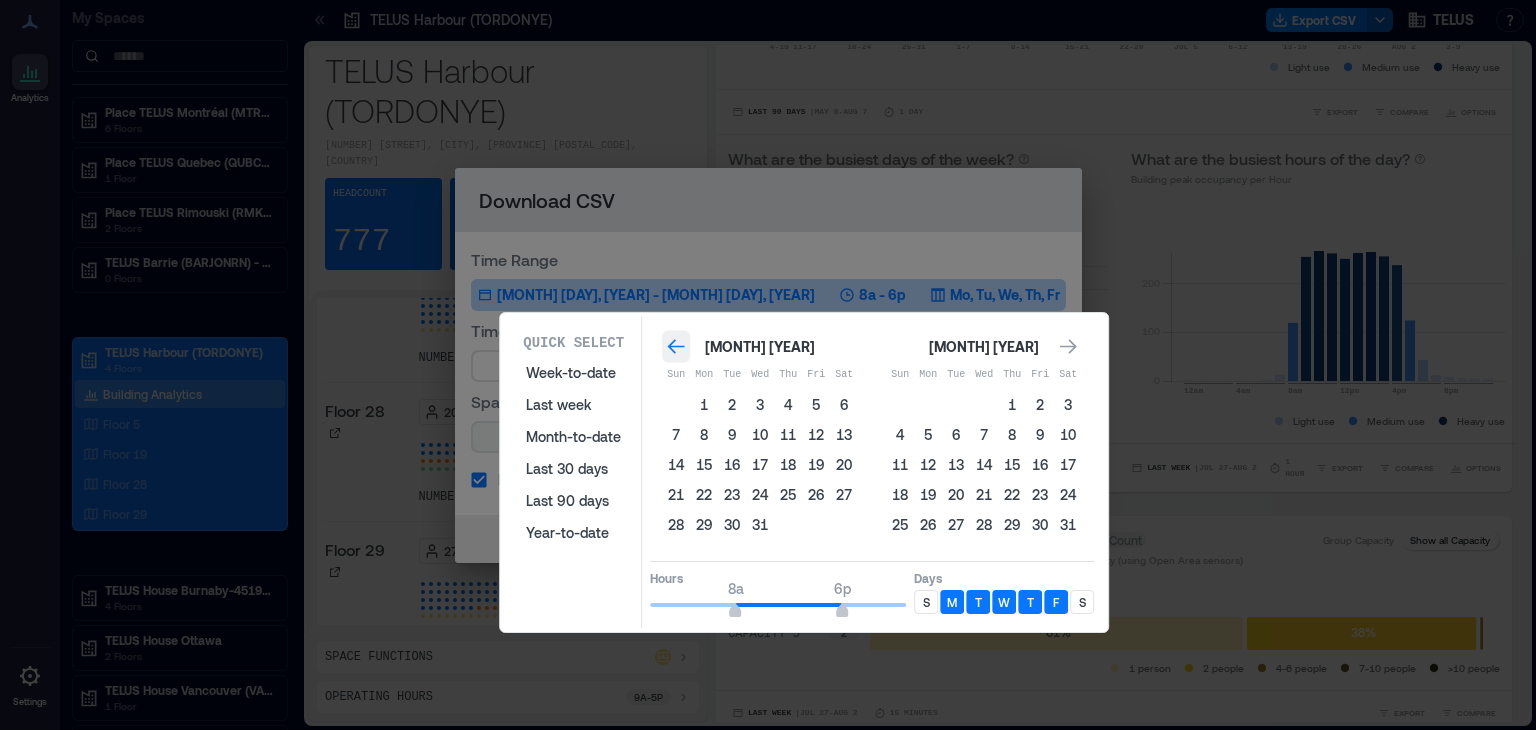 click 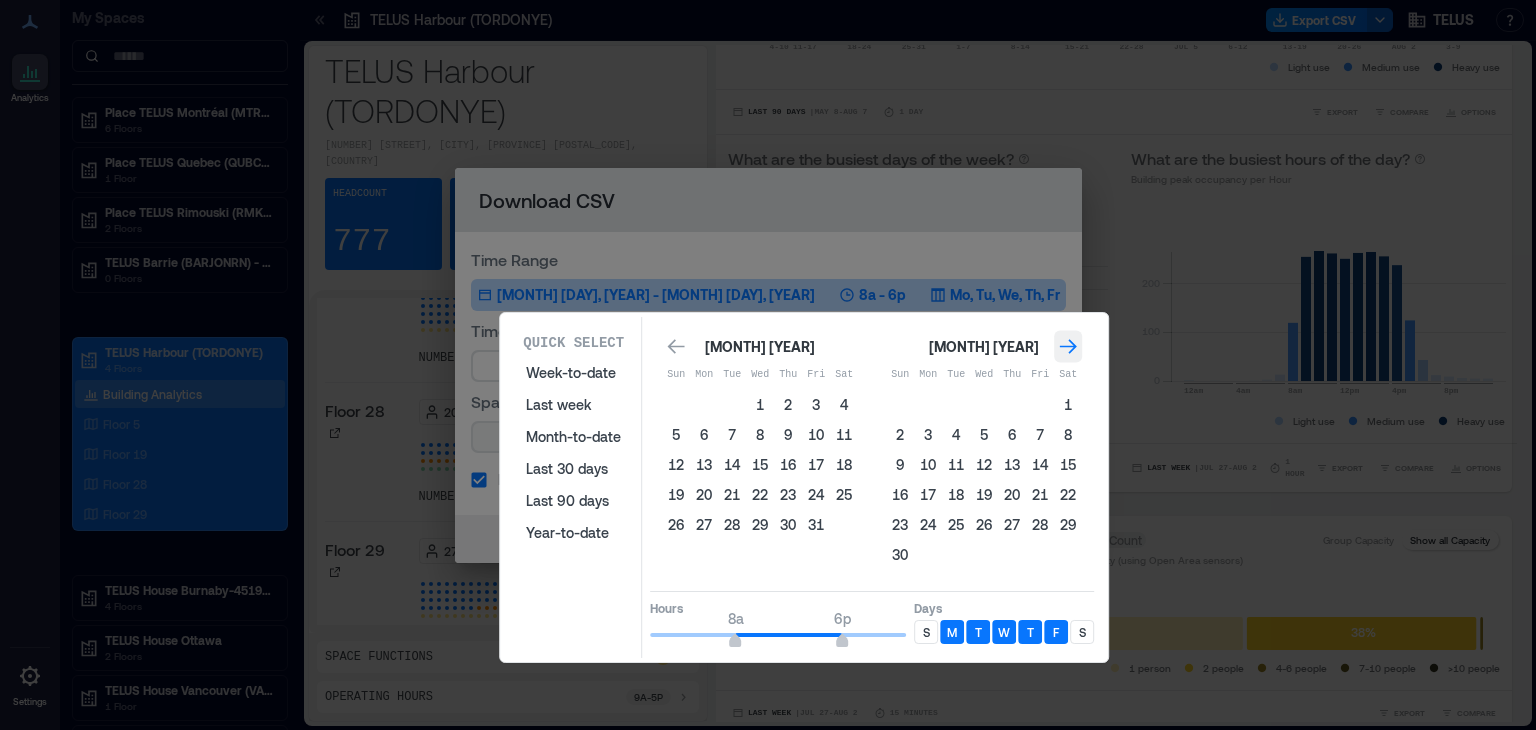 click 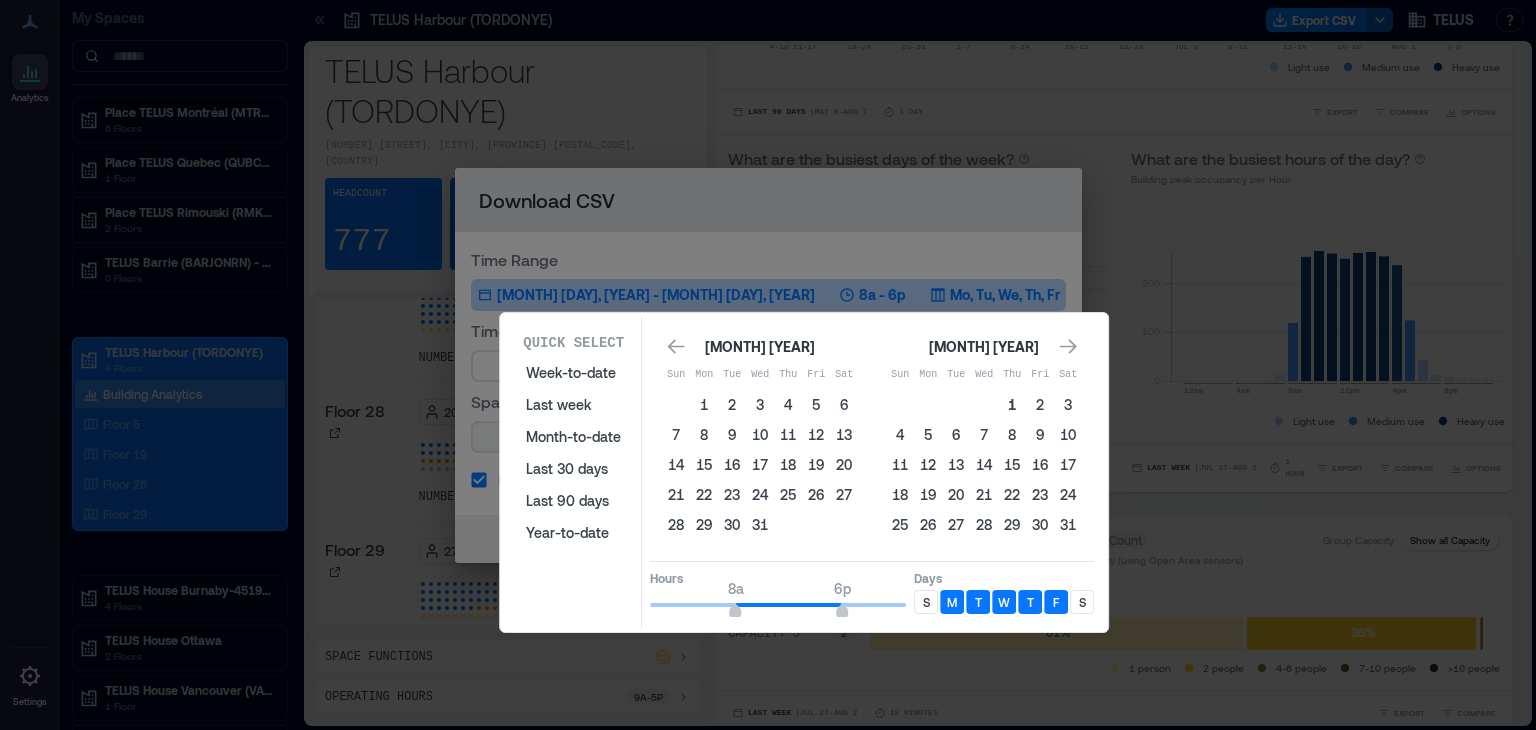 click on "1" at bounding box center [1012, 405] 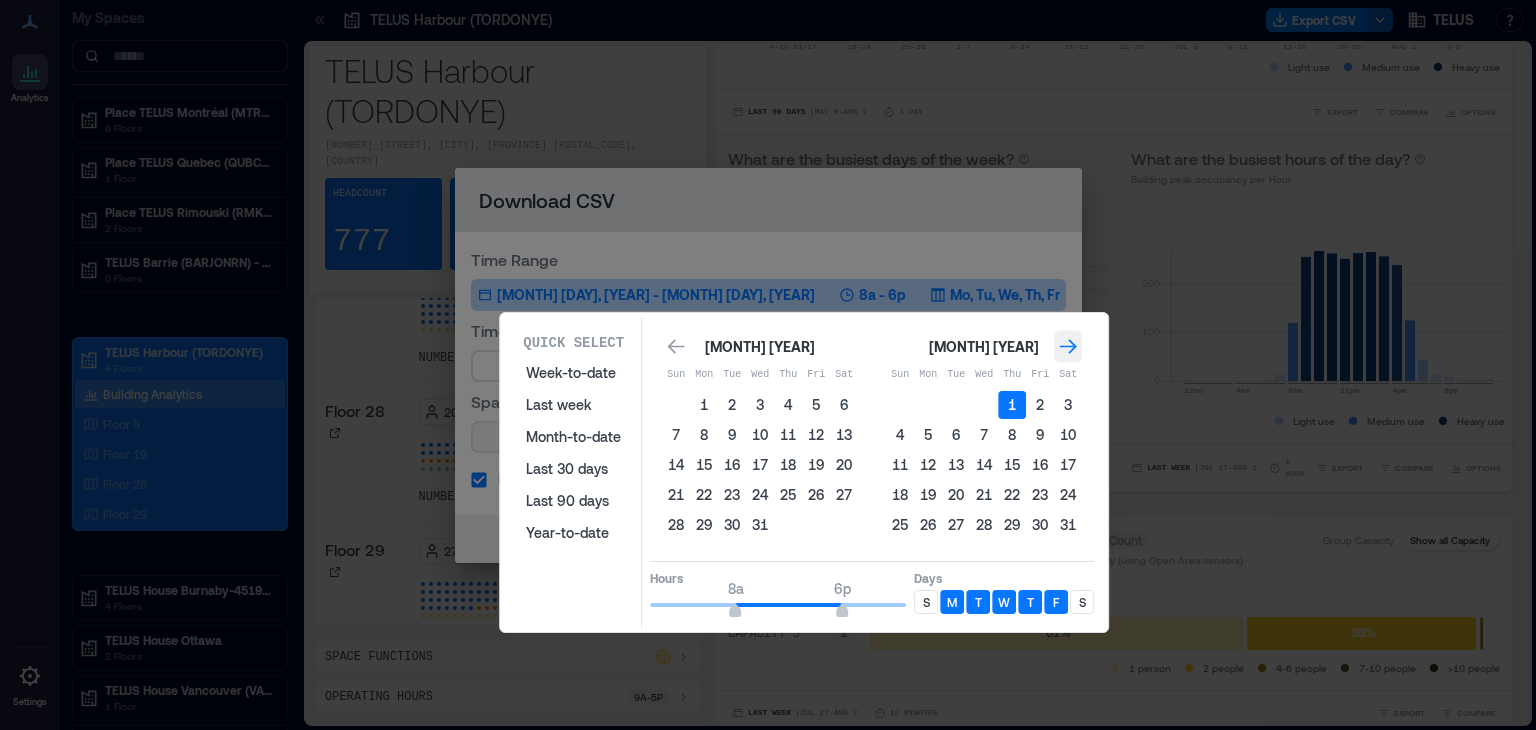 click 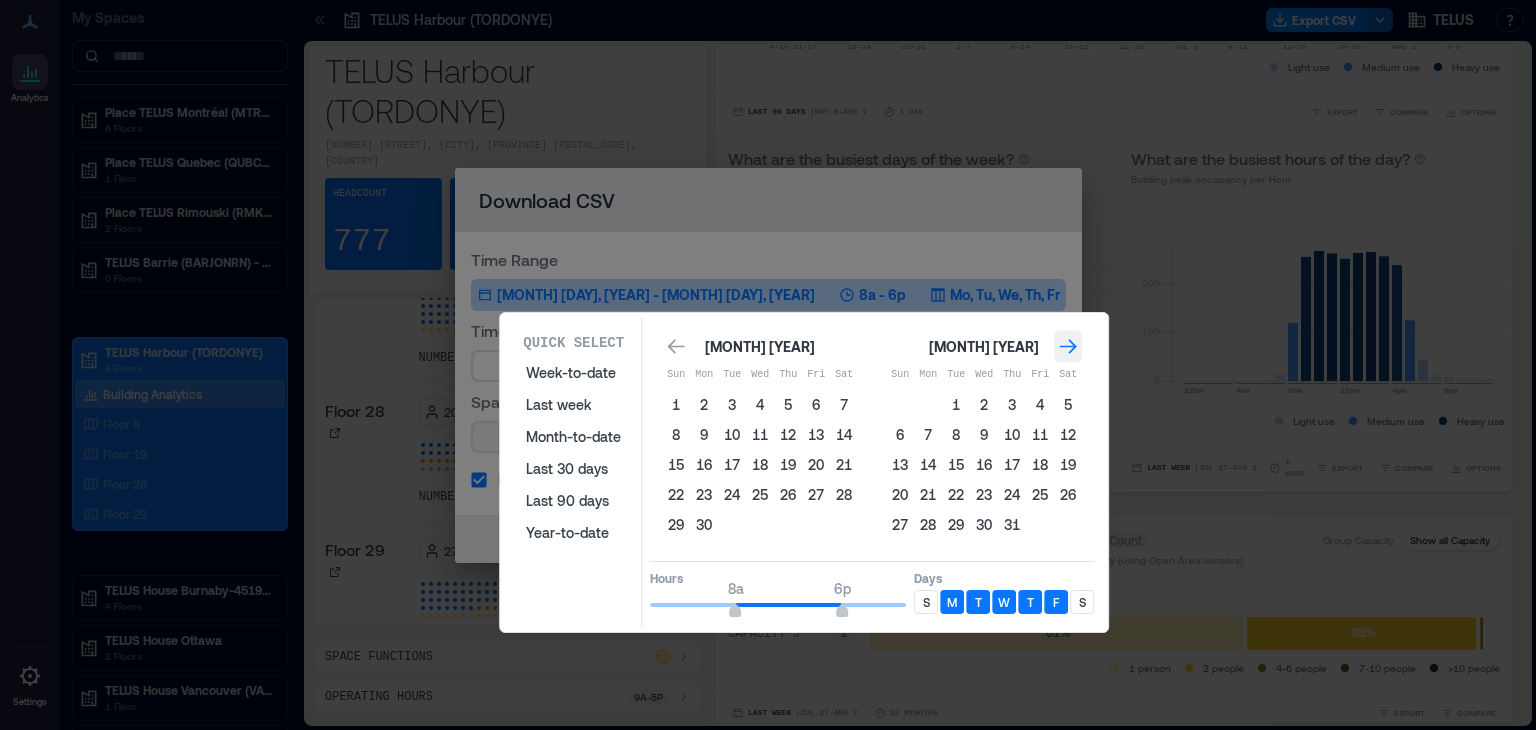 click 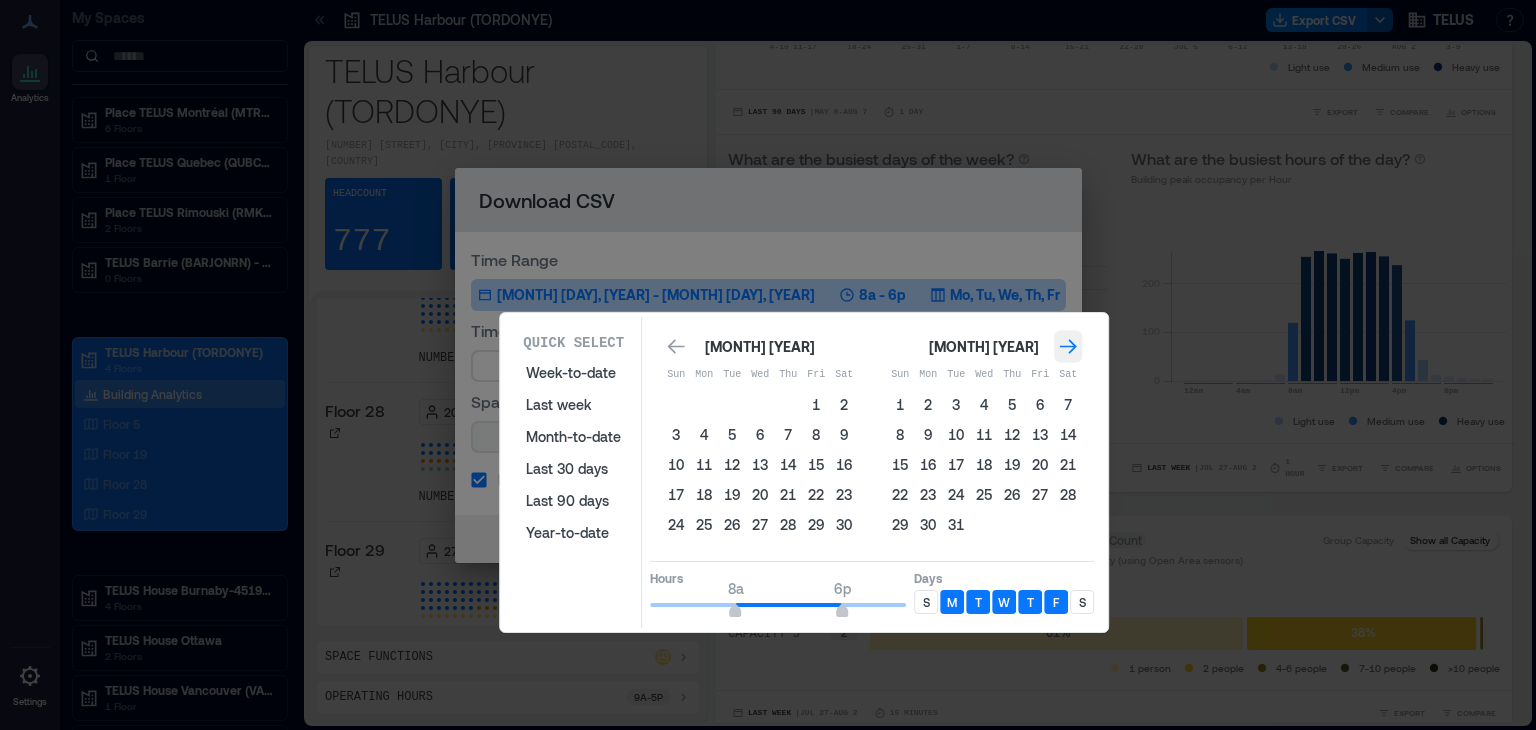click 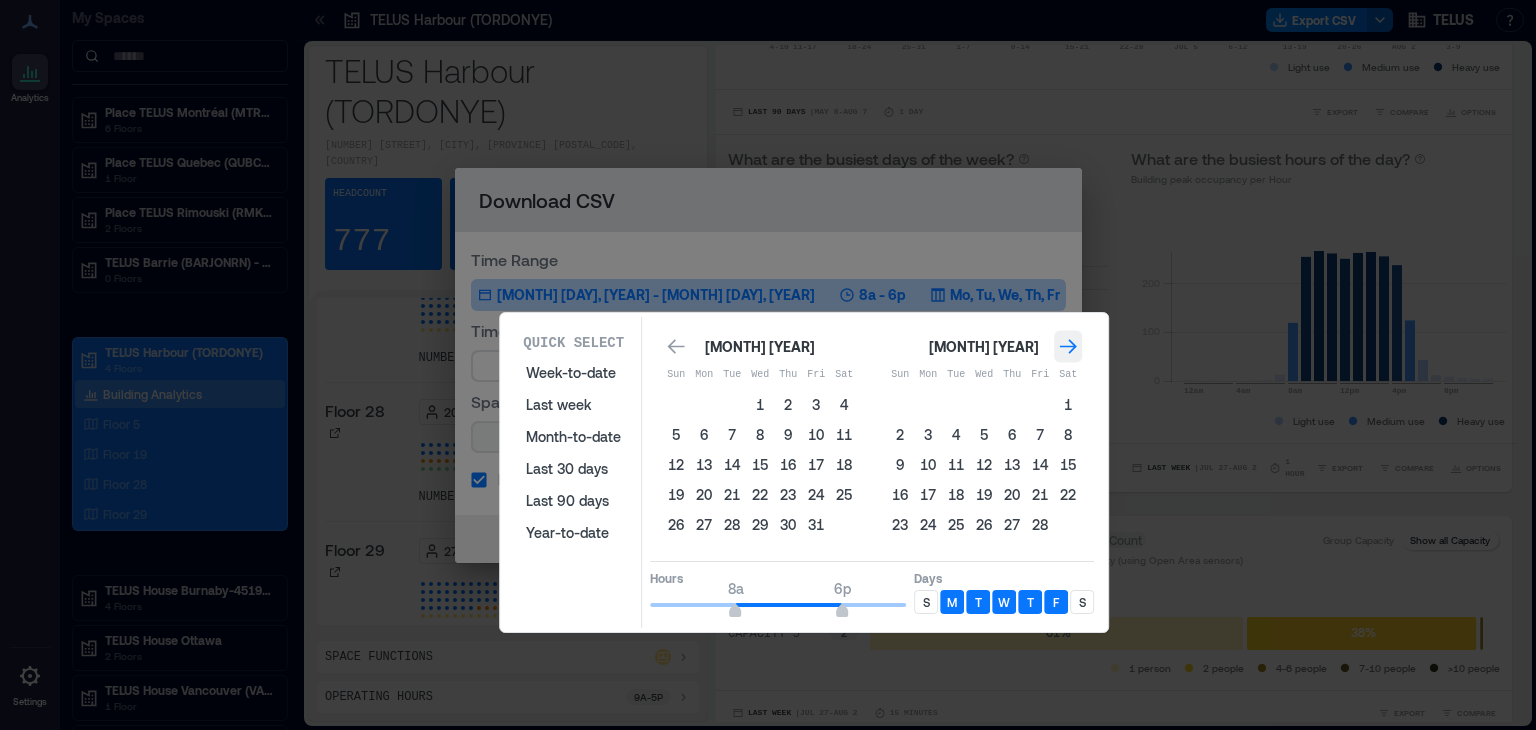 click 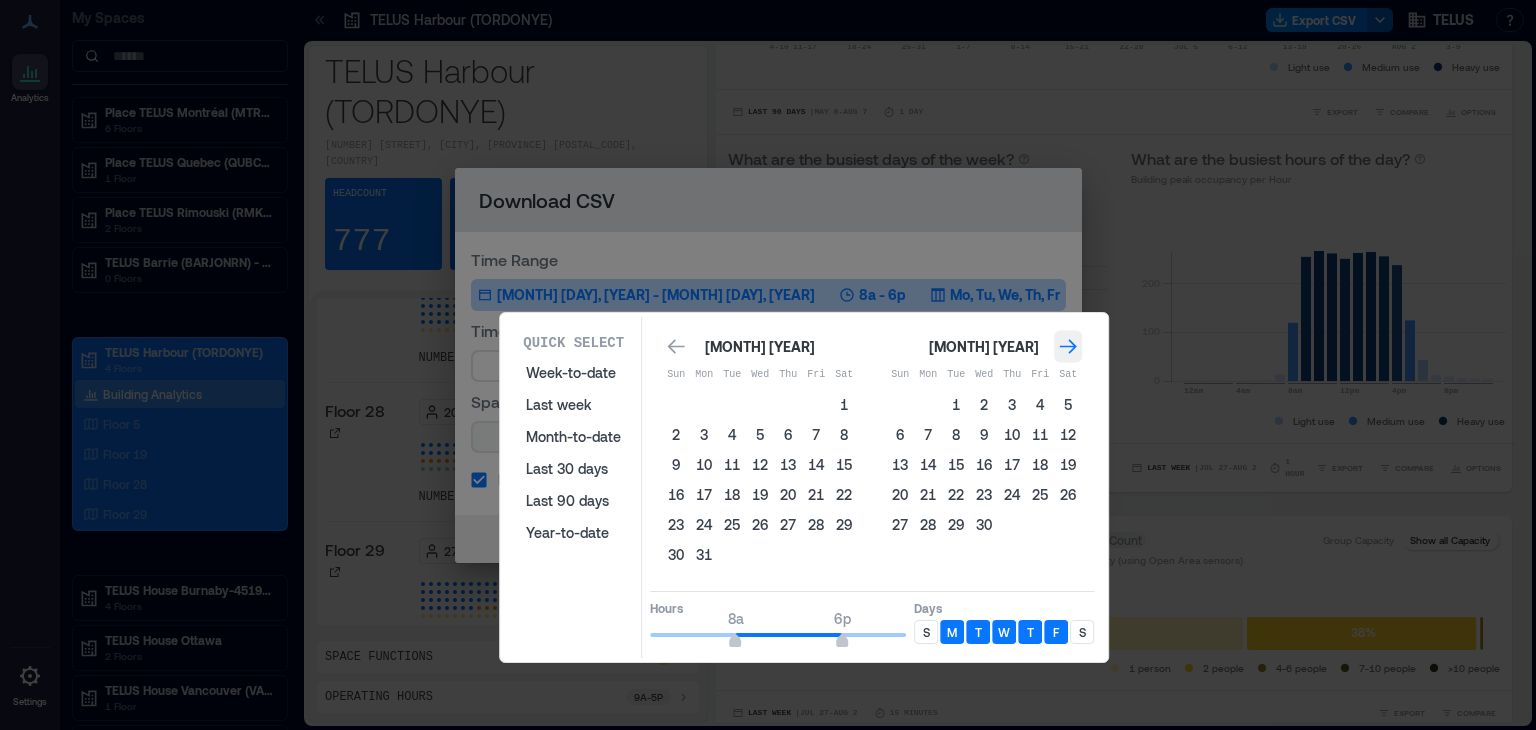click 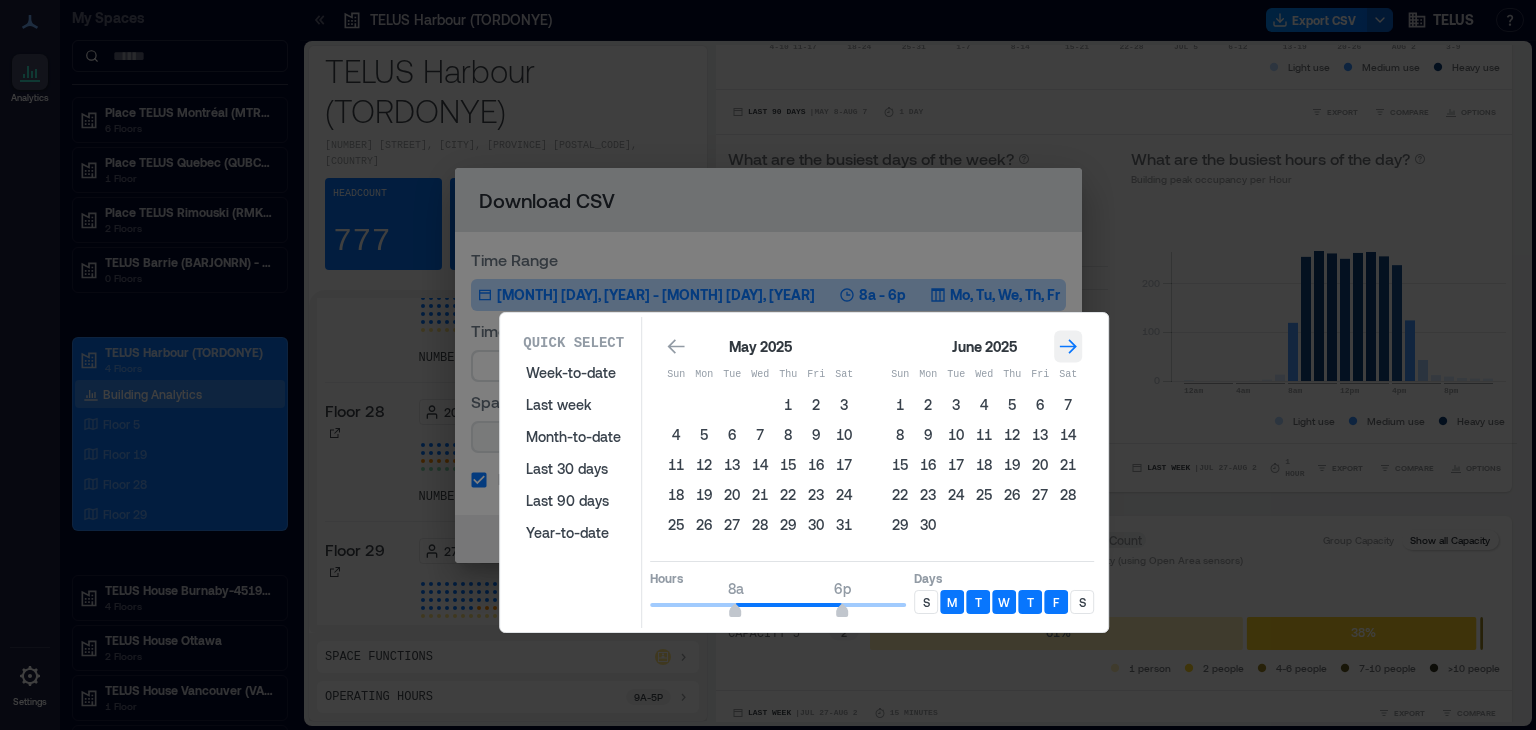click 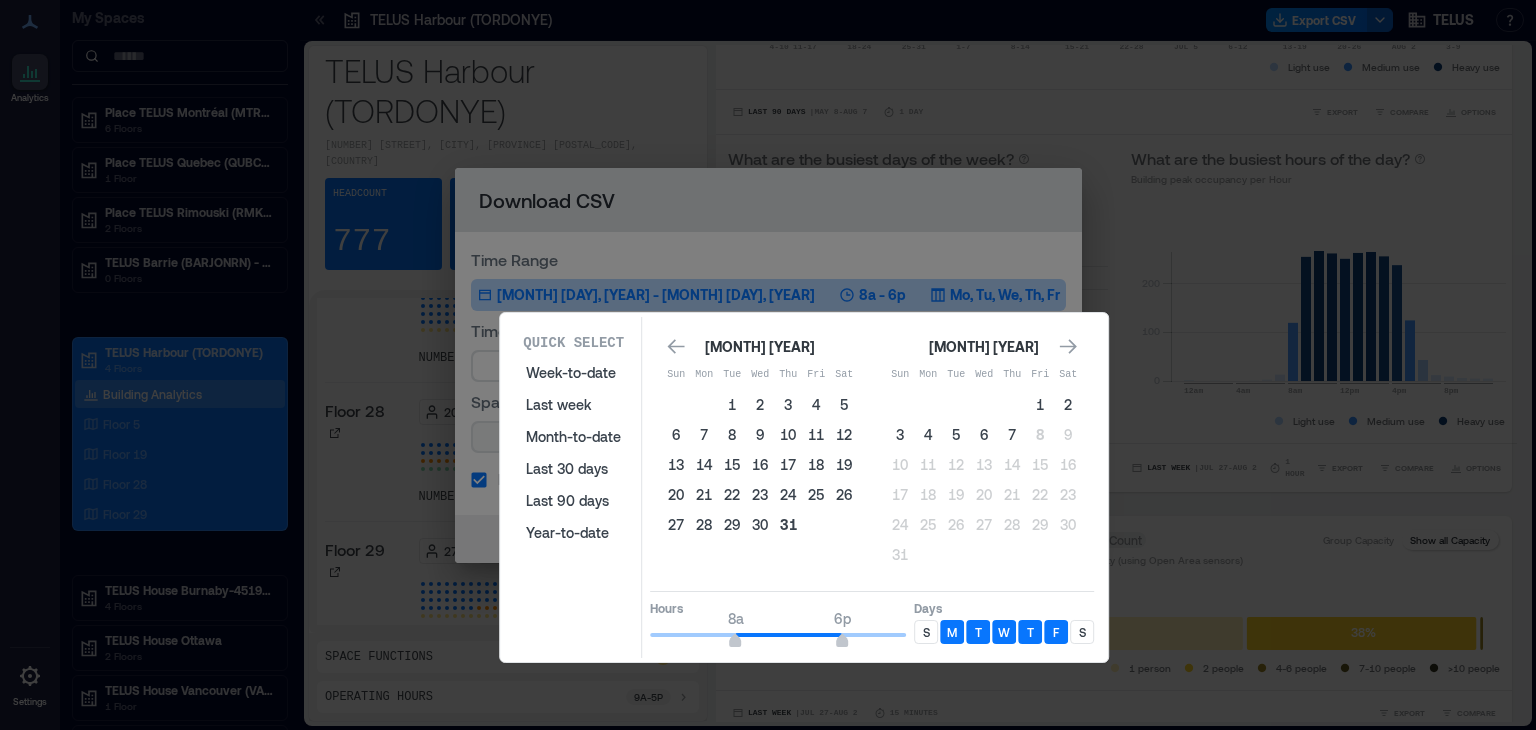 click on "31" at bounding box center (788, 525) 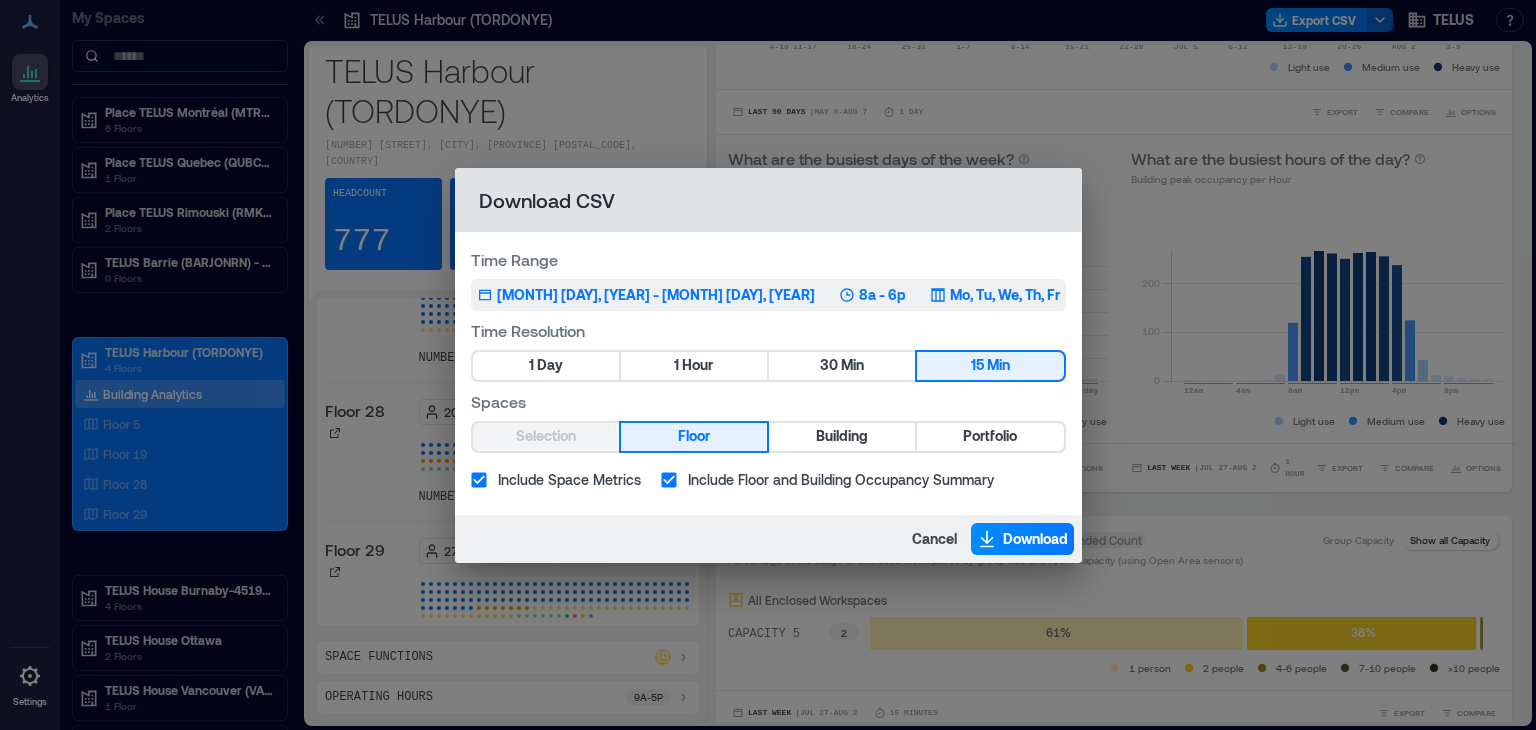 click on "8a - 6p" at bounding box center [882, 295] 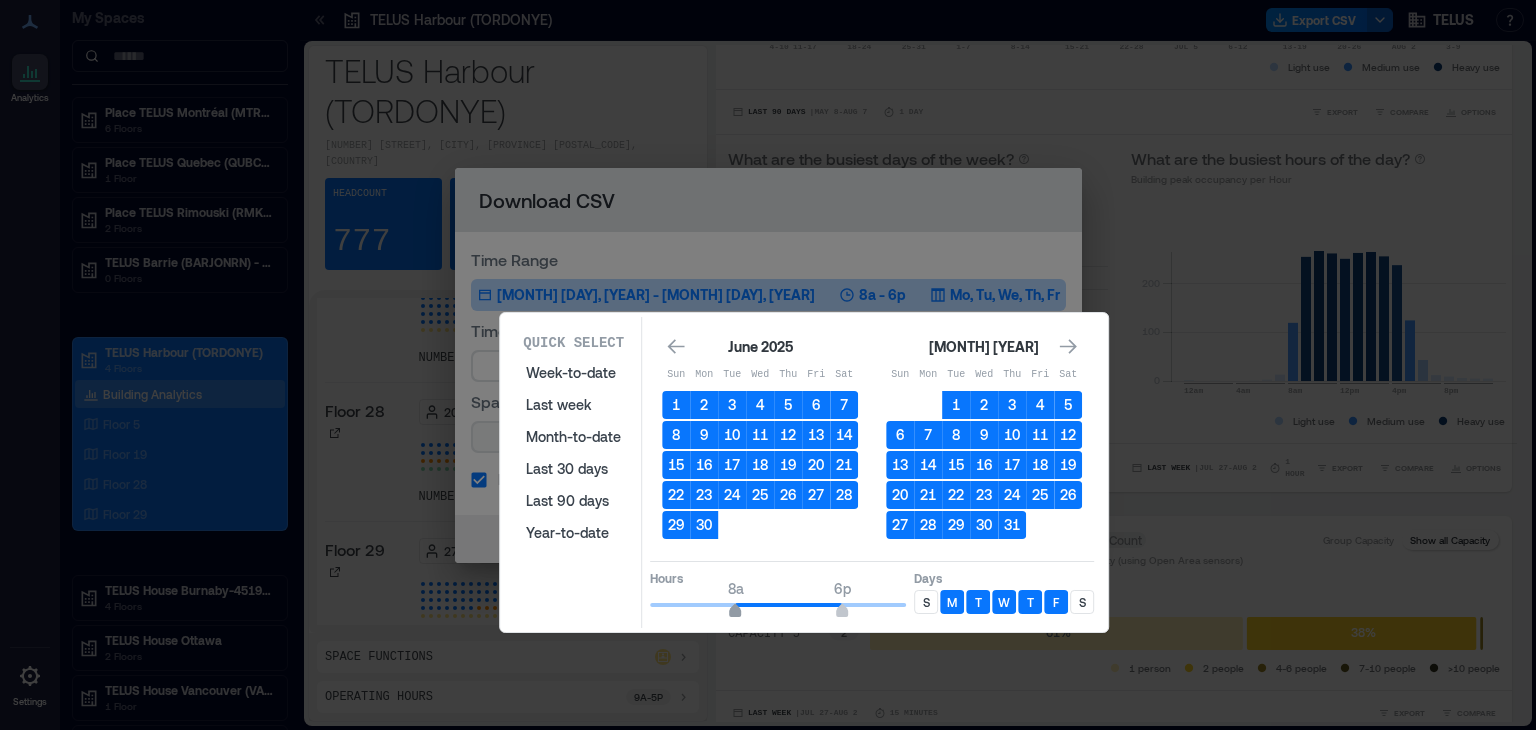 type on "*" 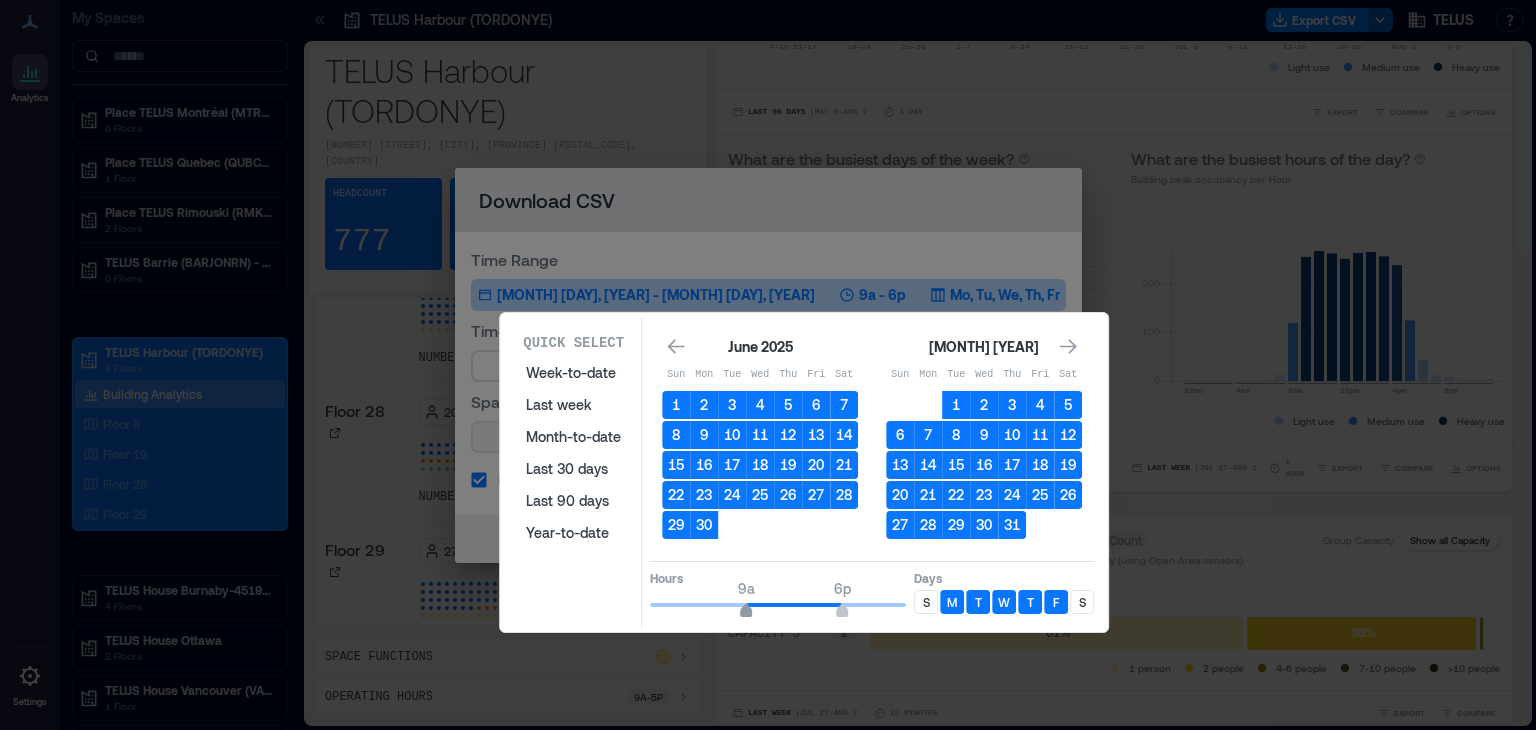 click on "9a" at bounding box center (746, 613) 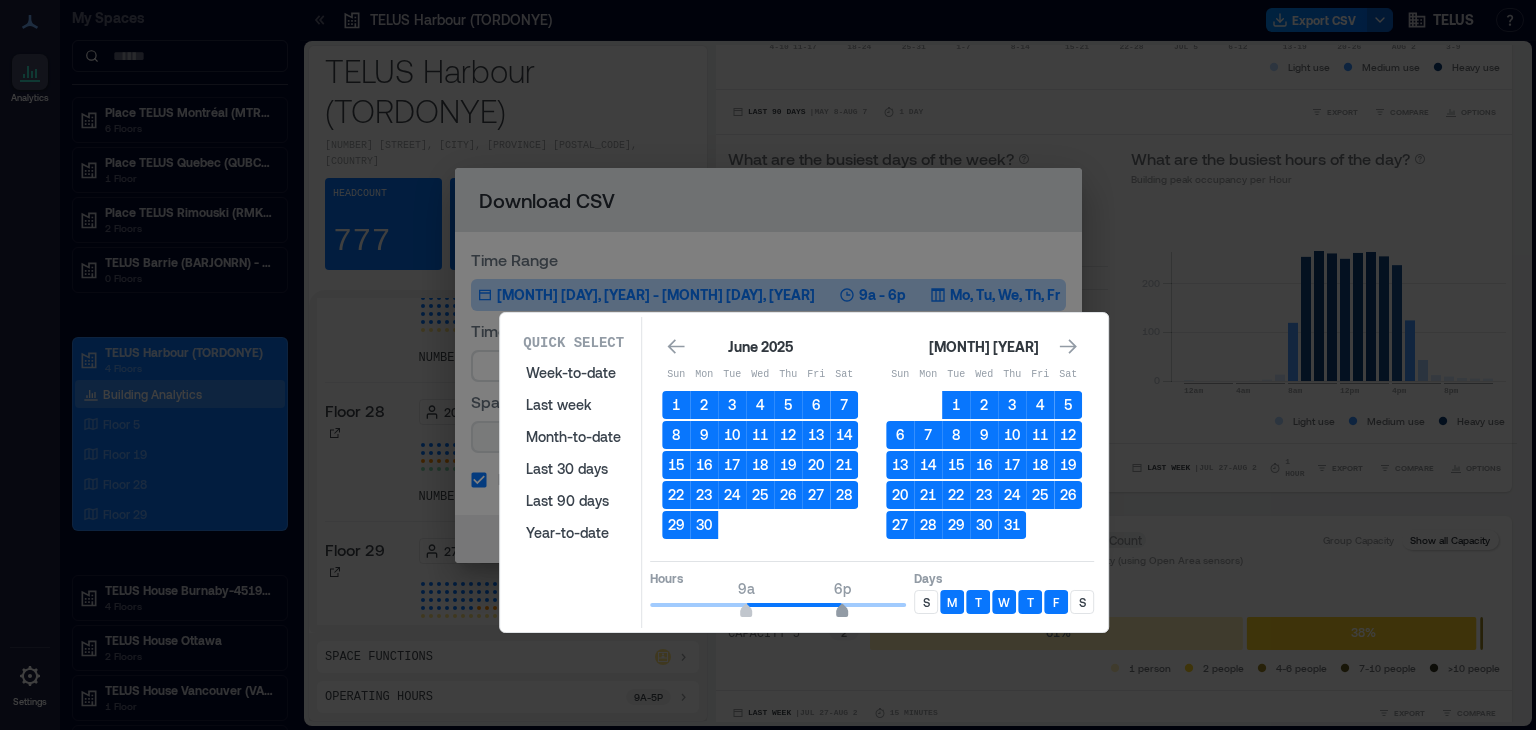 type on "**" 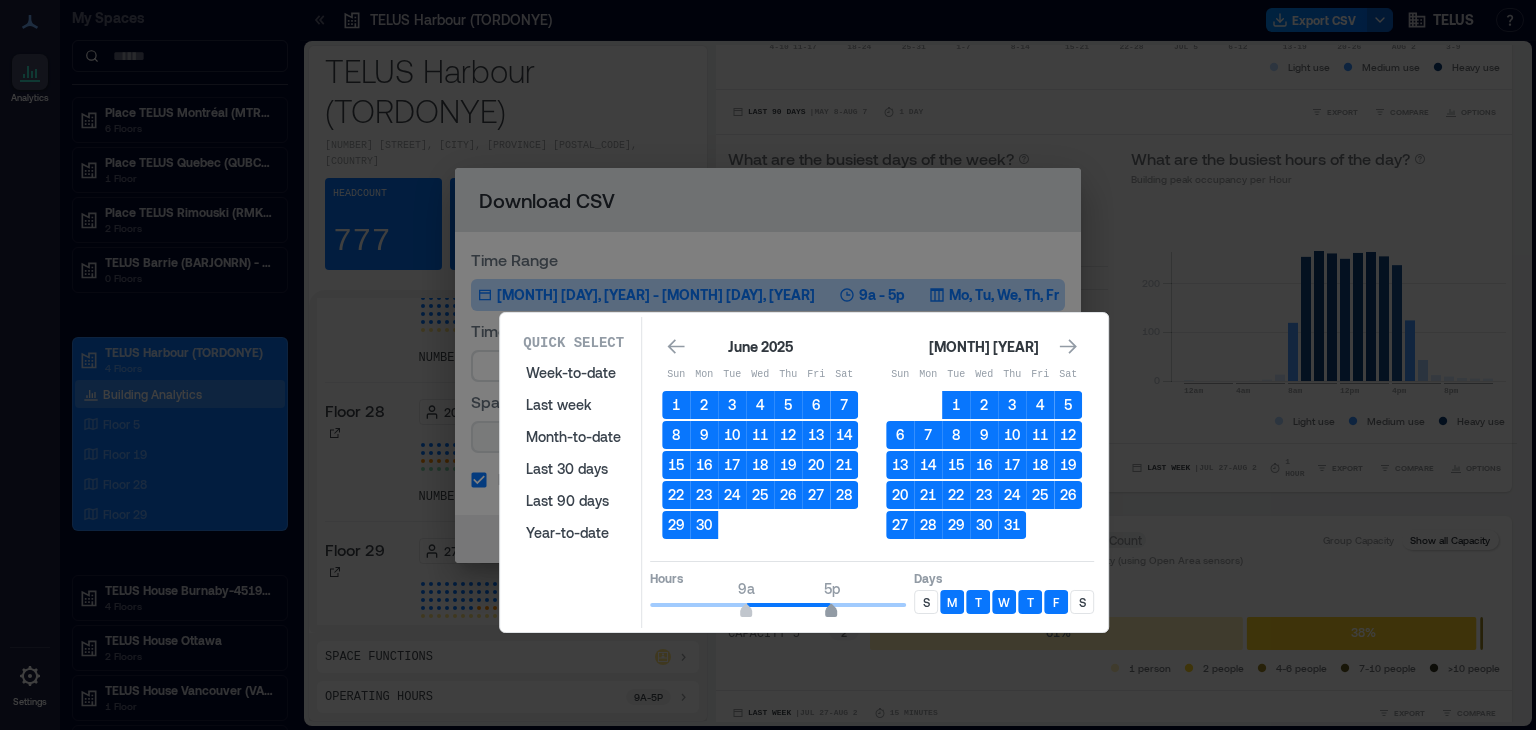 drag, startPoint x: 844, startPoint y: 605, endPoint x: 832, endPoint y: 601, distance: 12.649111 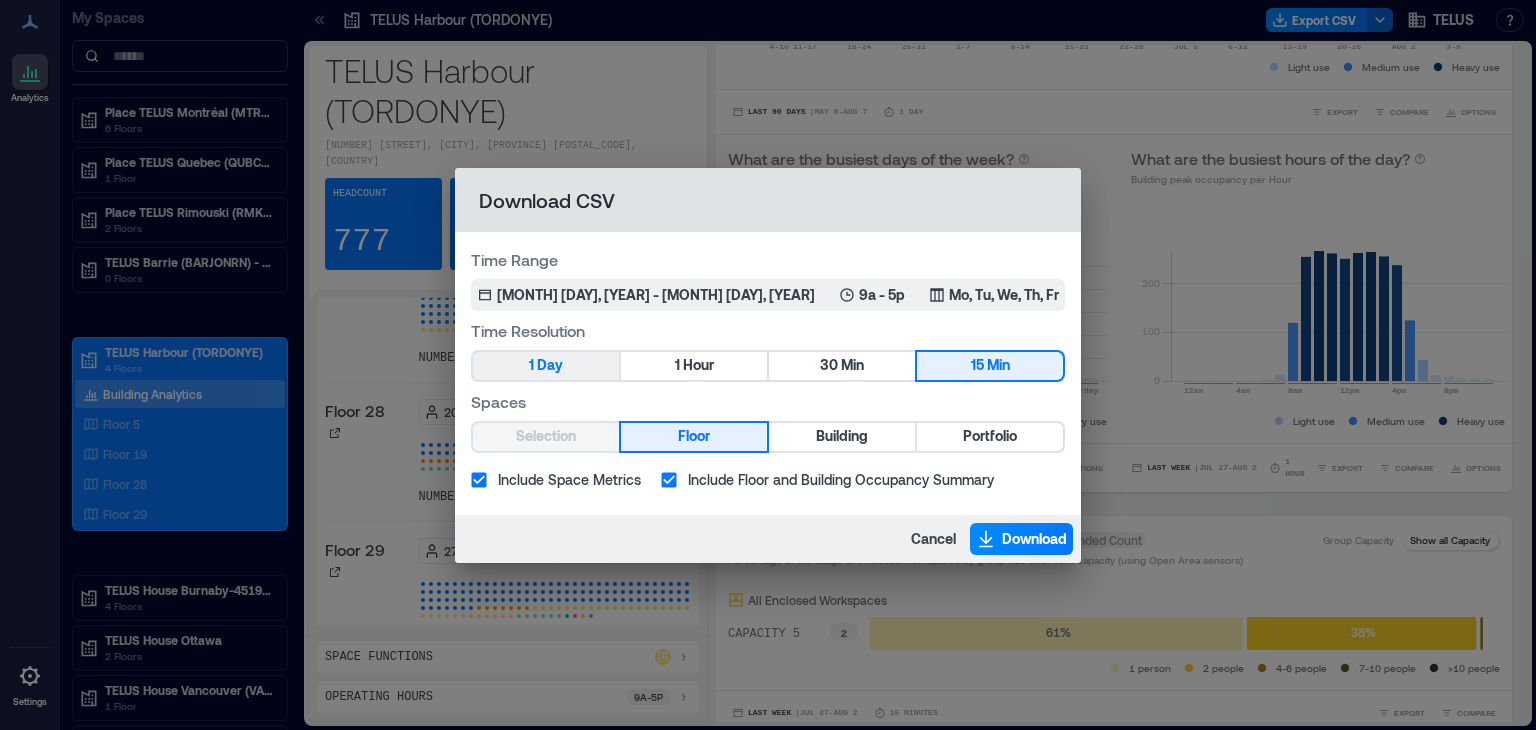click on "1   Day" at bounding box center [546, 366] 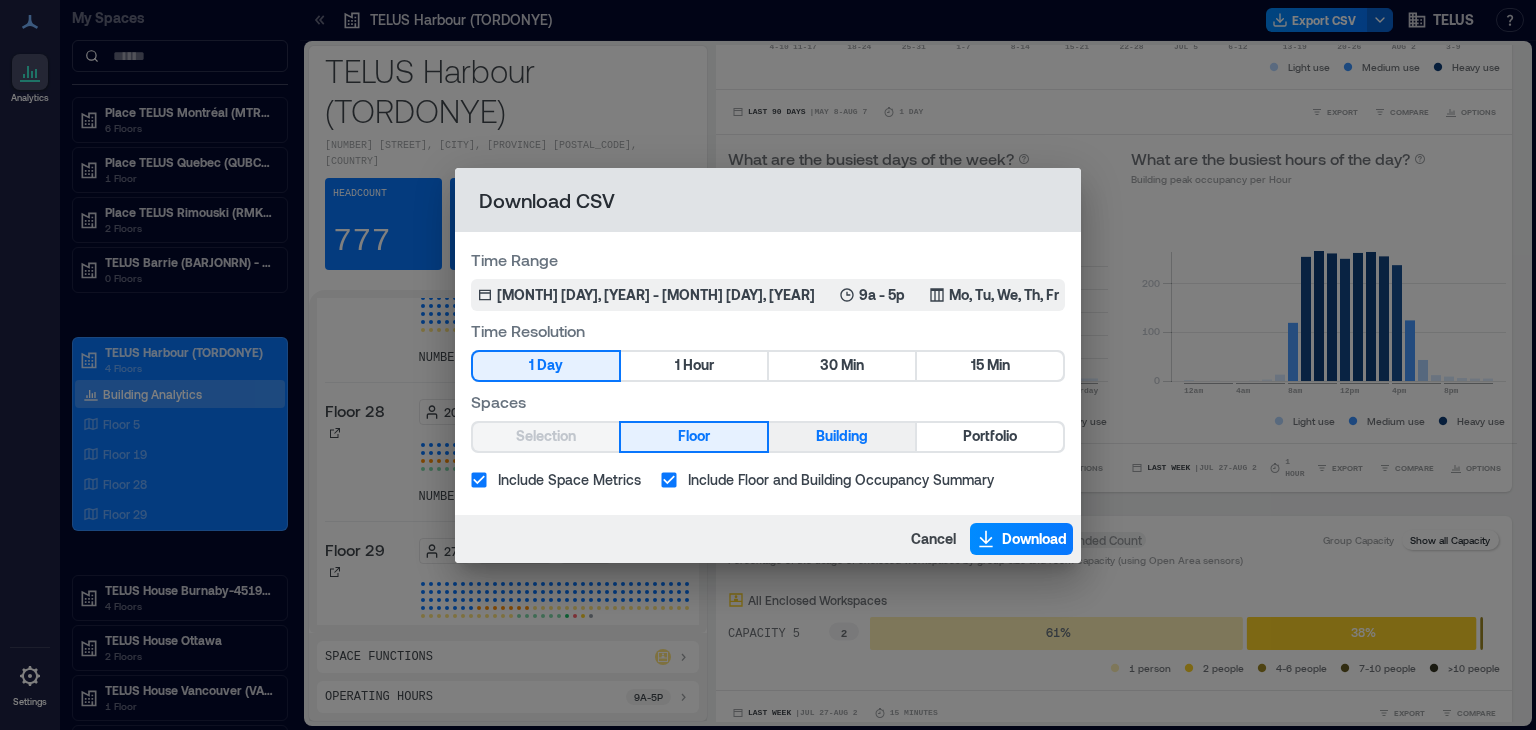 click on "Building" at bounding box center [842, 436] 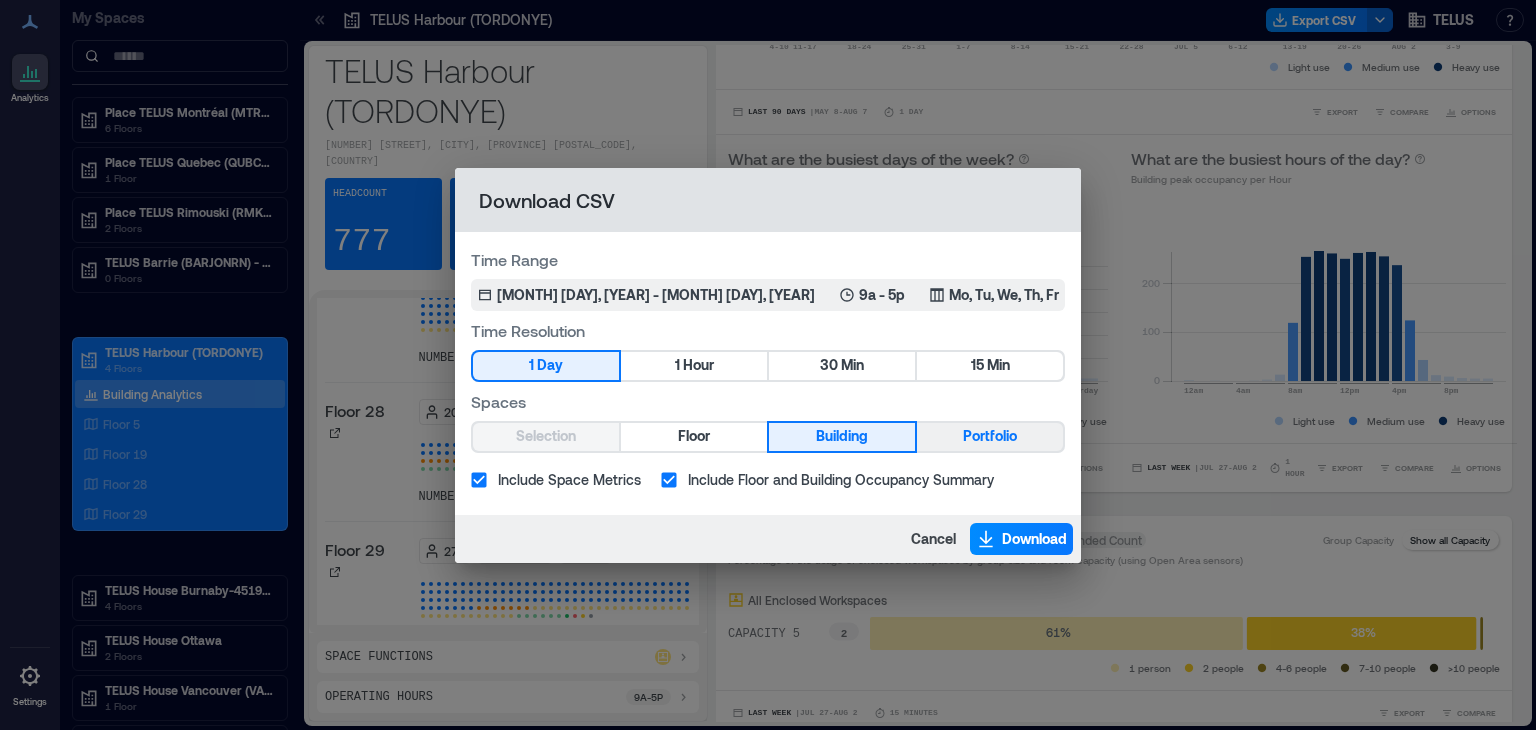 click on "Portfolio" at bounding box center [990, 436] 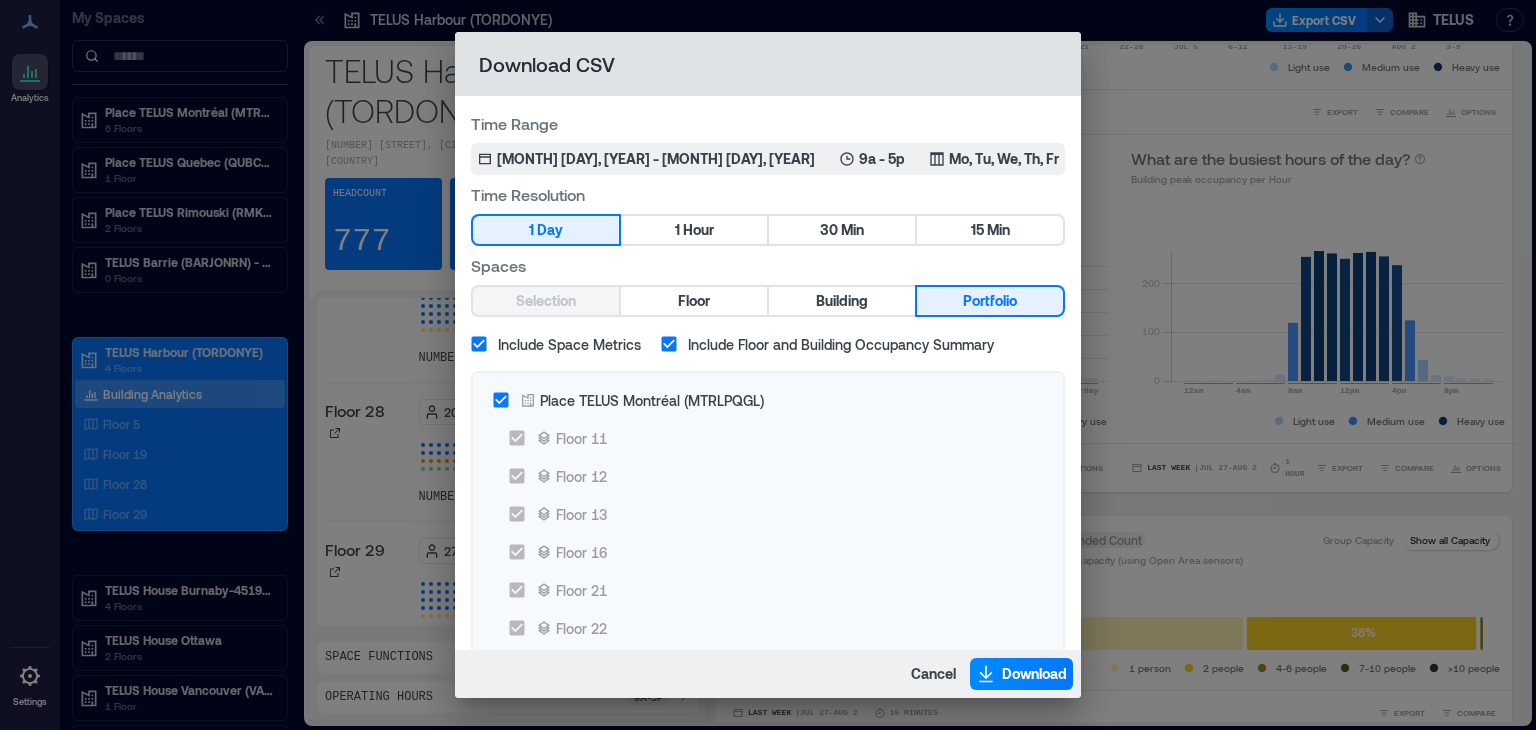 click on "Floor 11" at bounding box center (762, 438) 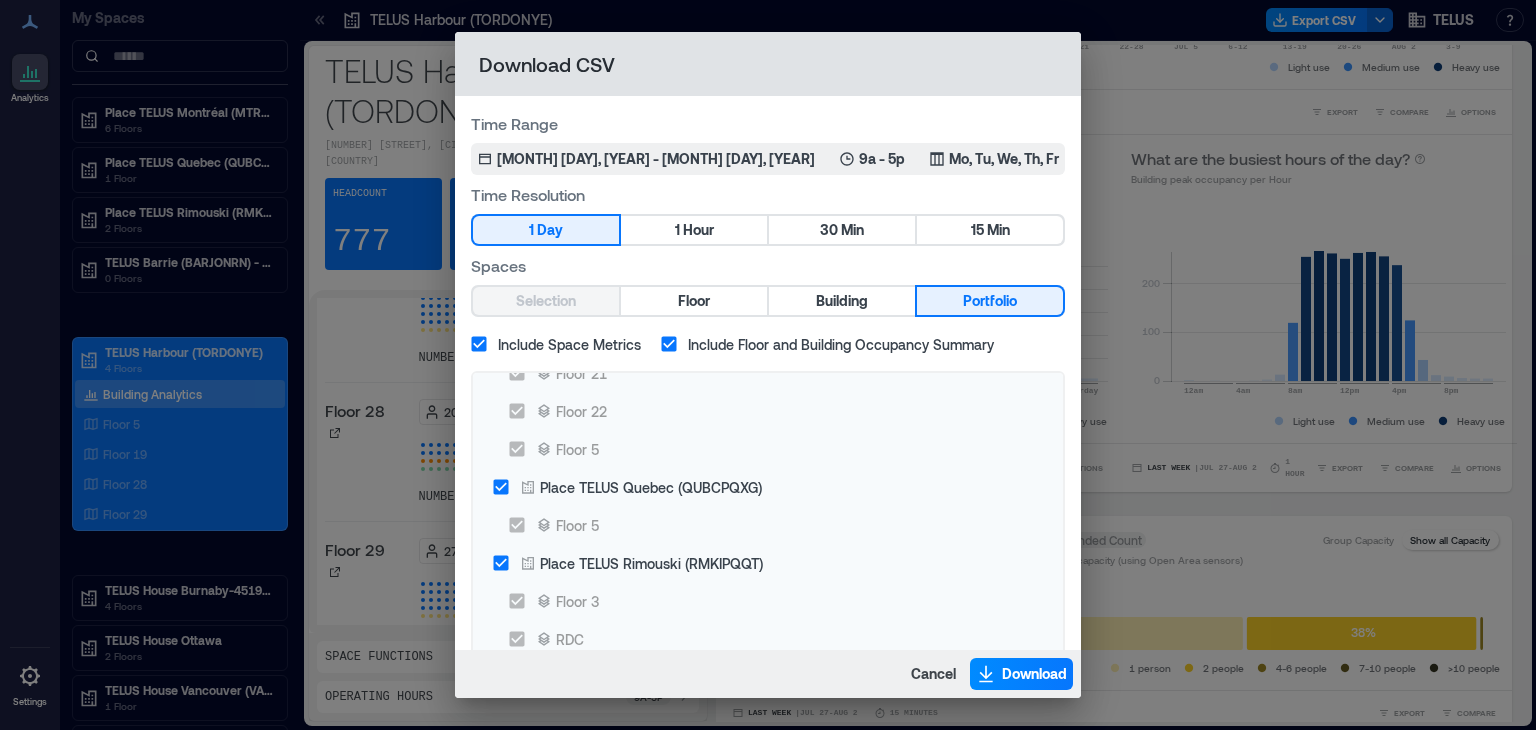 scroll, scrollTop: 275, scrollLeft: 0, axis: vertical 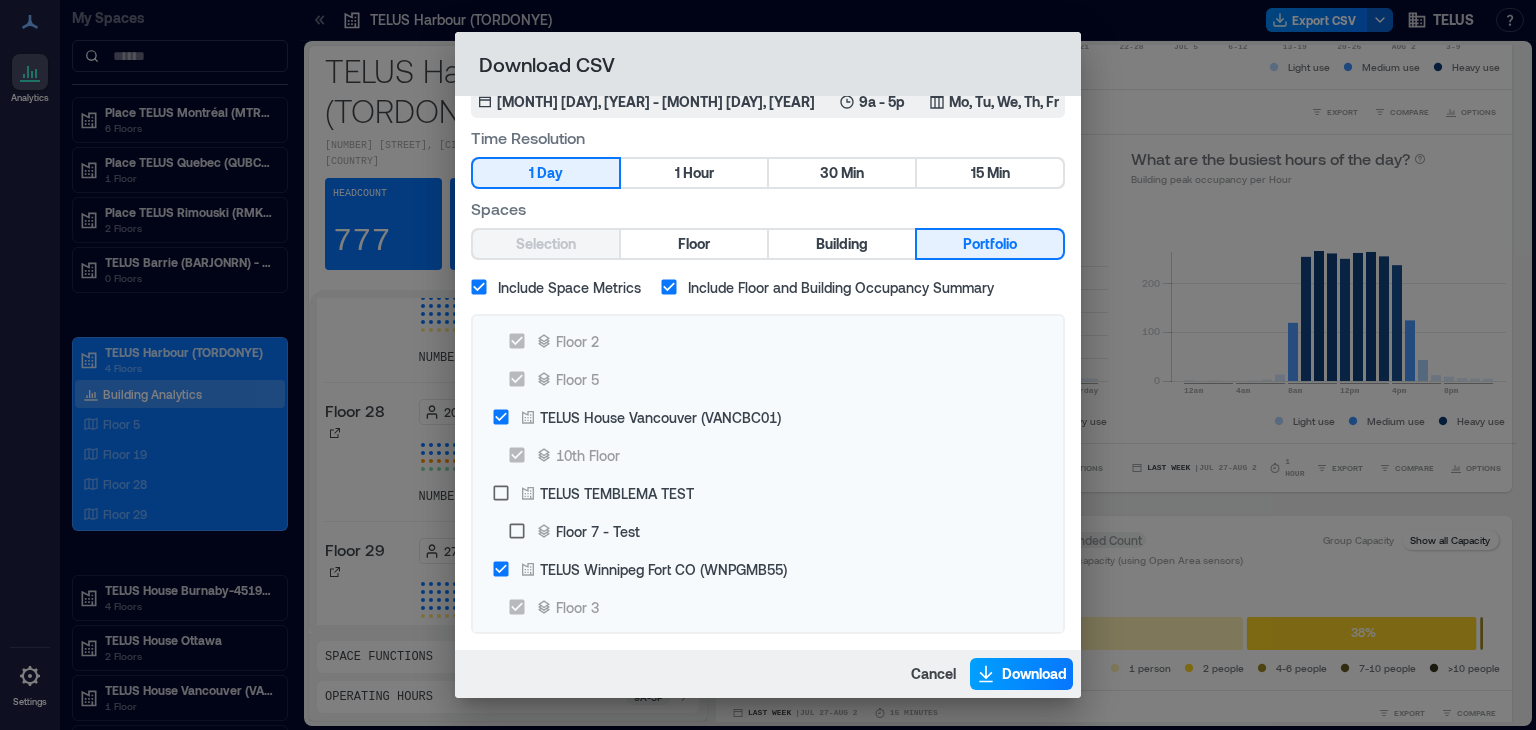 click on "Download" at bounding box center [1034, 674] 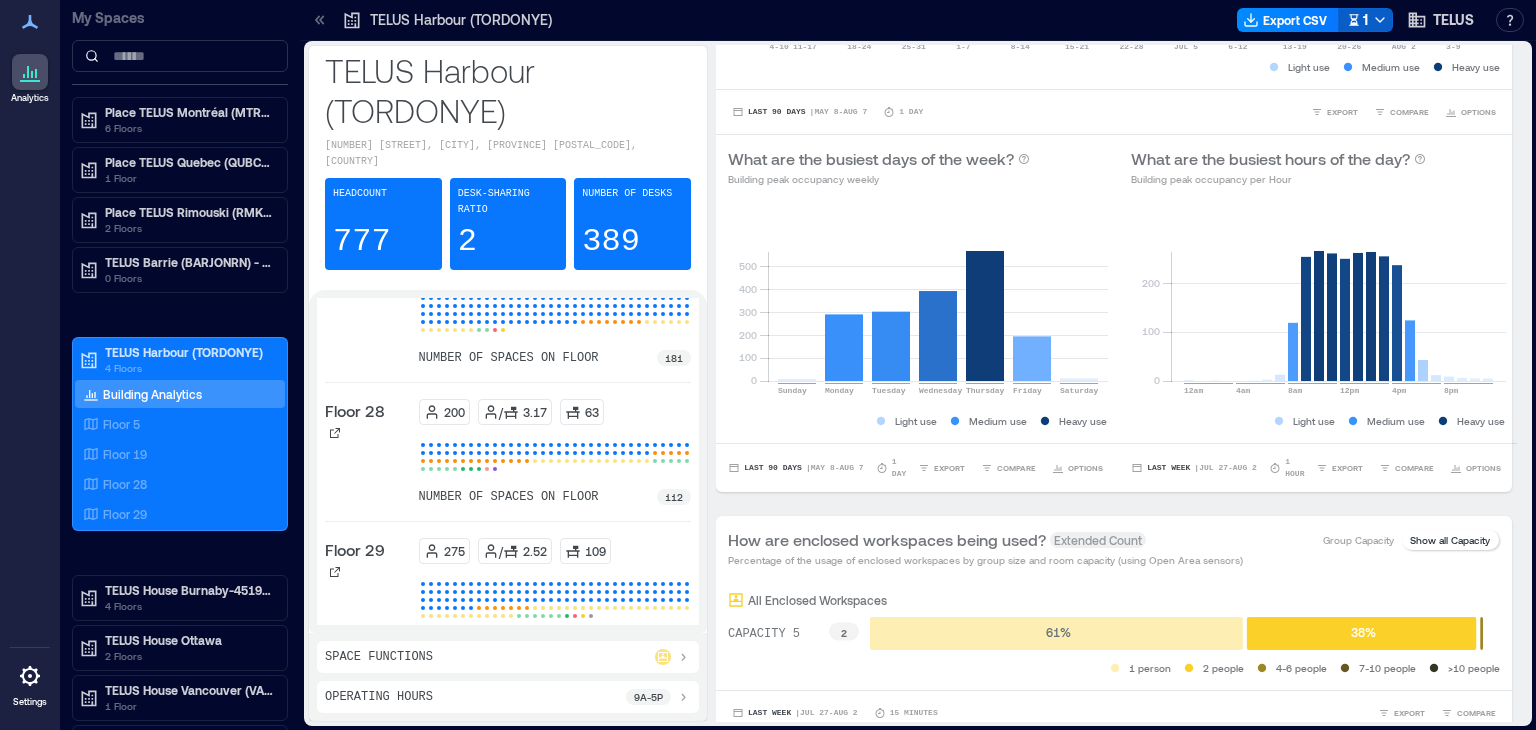 click 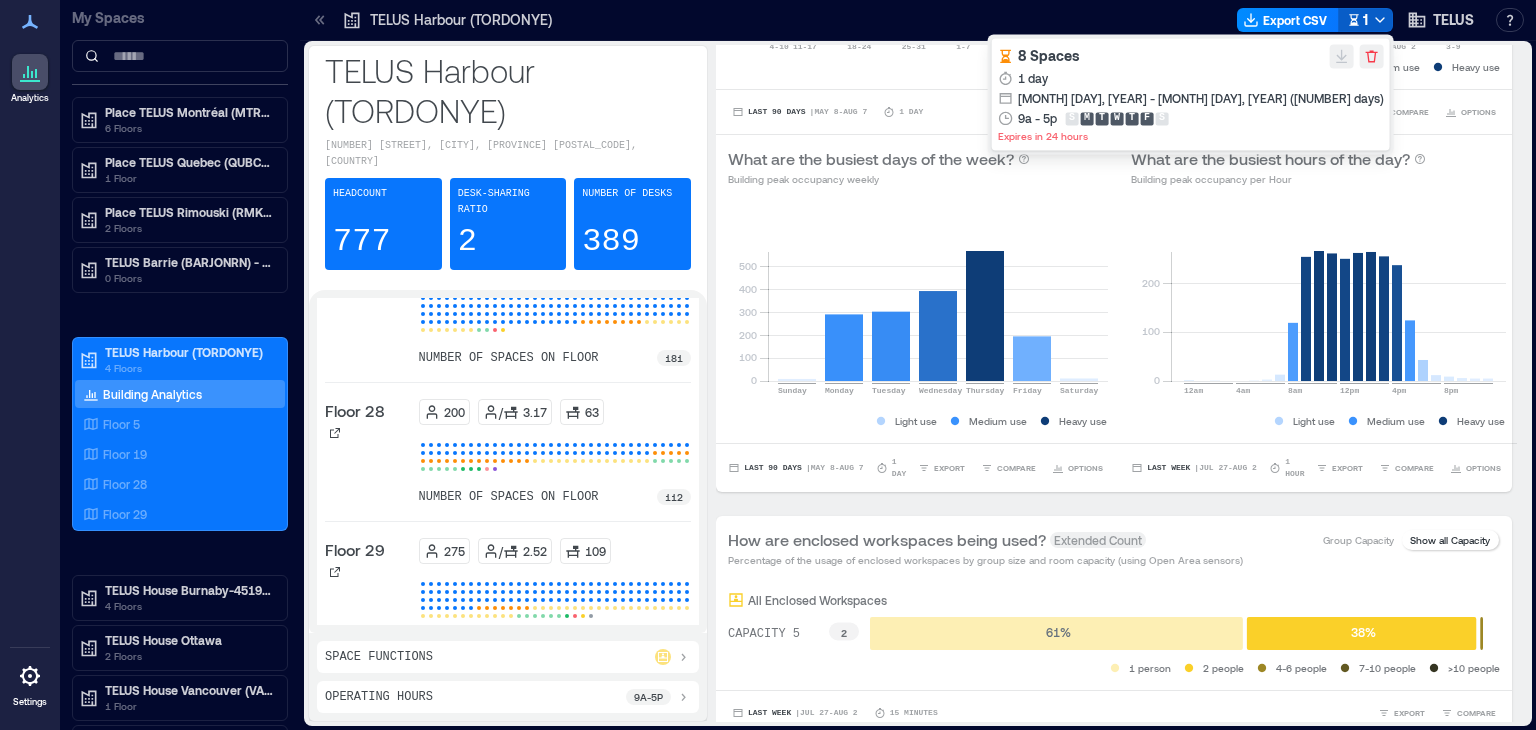 drag, startPoint x: 1380, startPoint y: 20, endPoint x: 1357, endPoint y: 22, distance: 23.086792 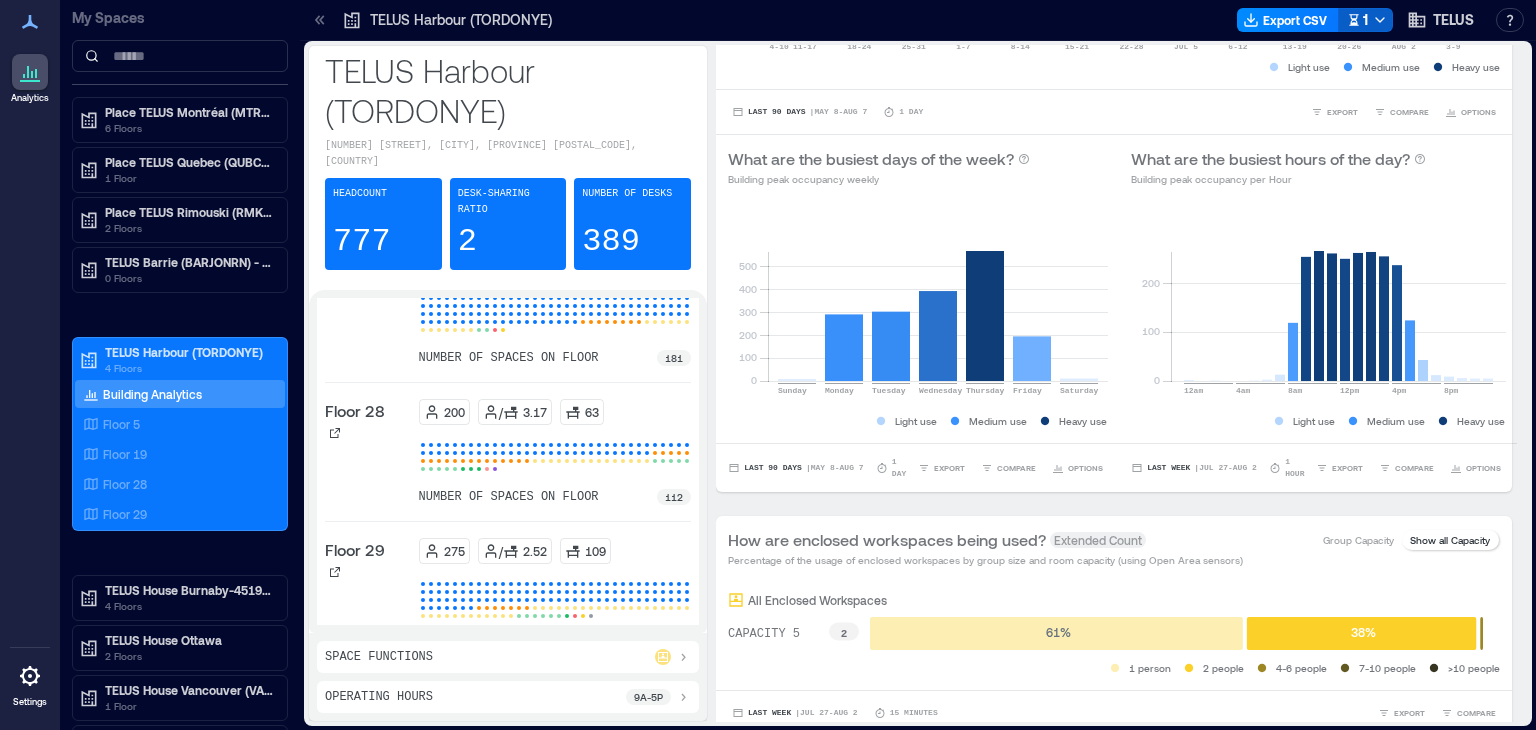 click 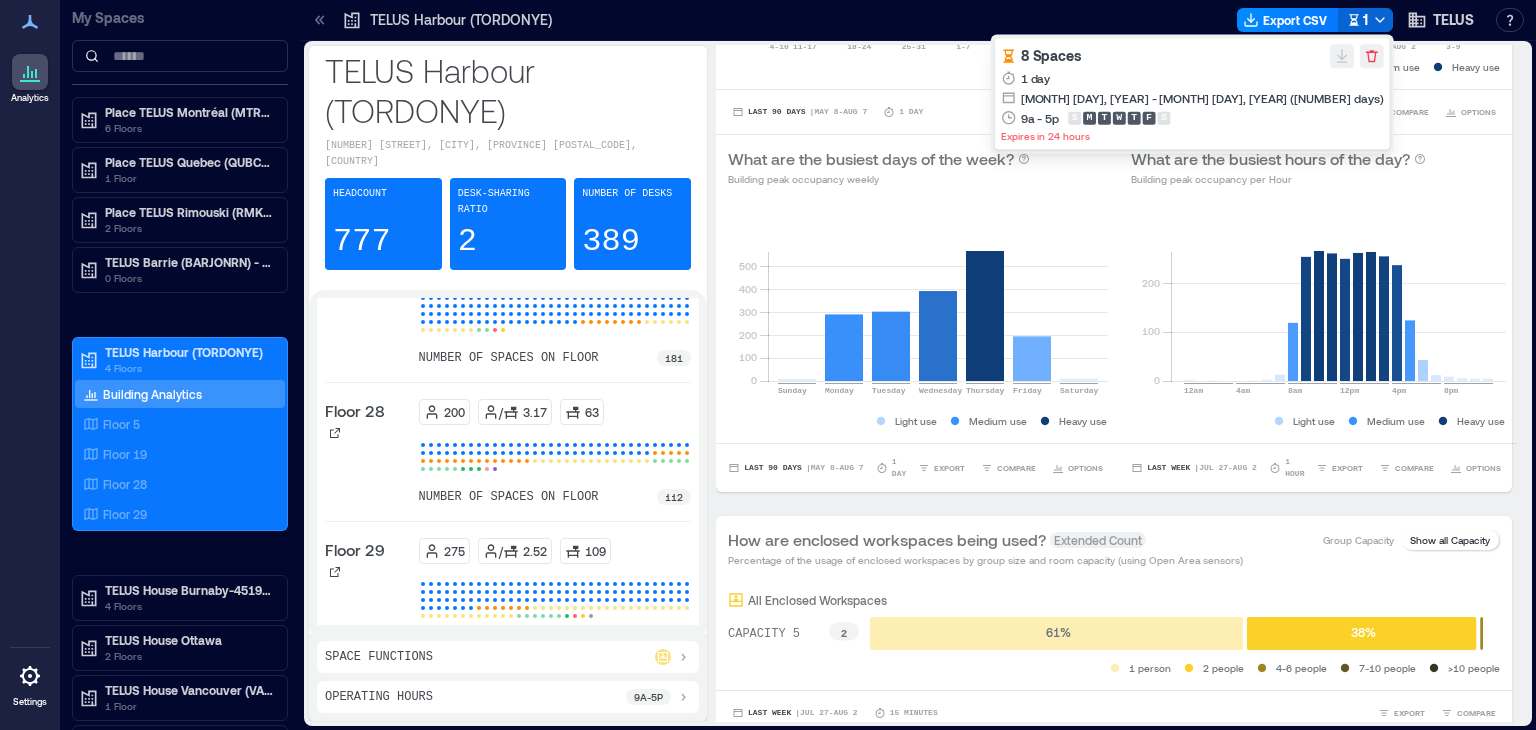 click at bounding box center [897, 20] 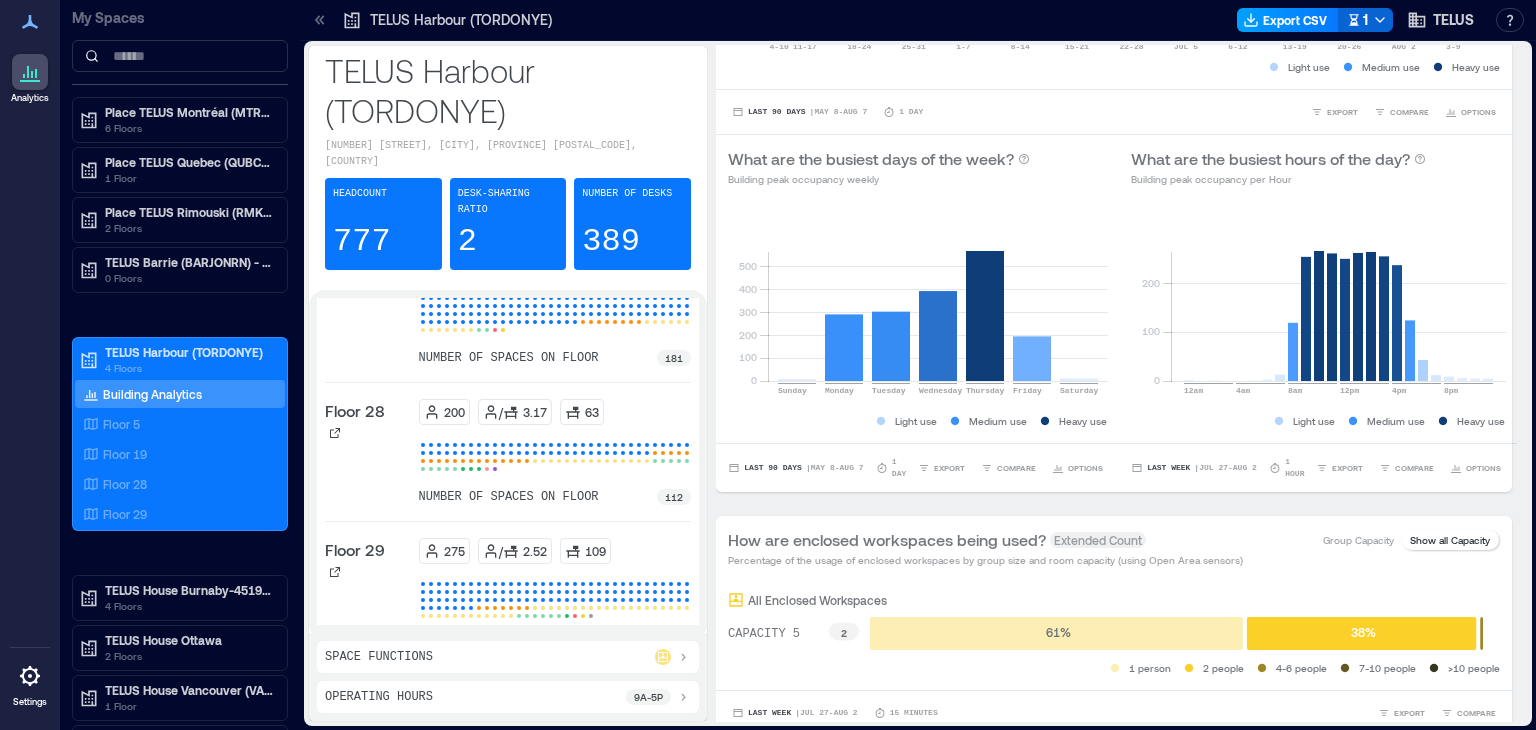 click on "Export CSV" at bounding box center [1288, 20] 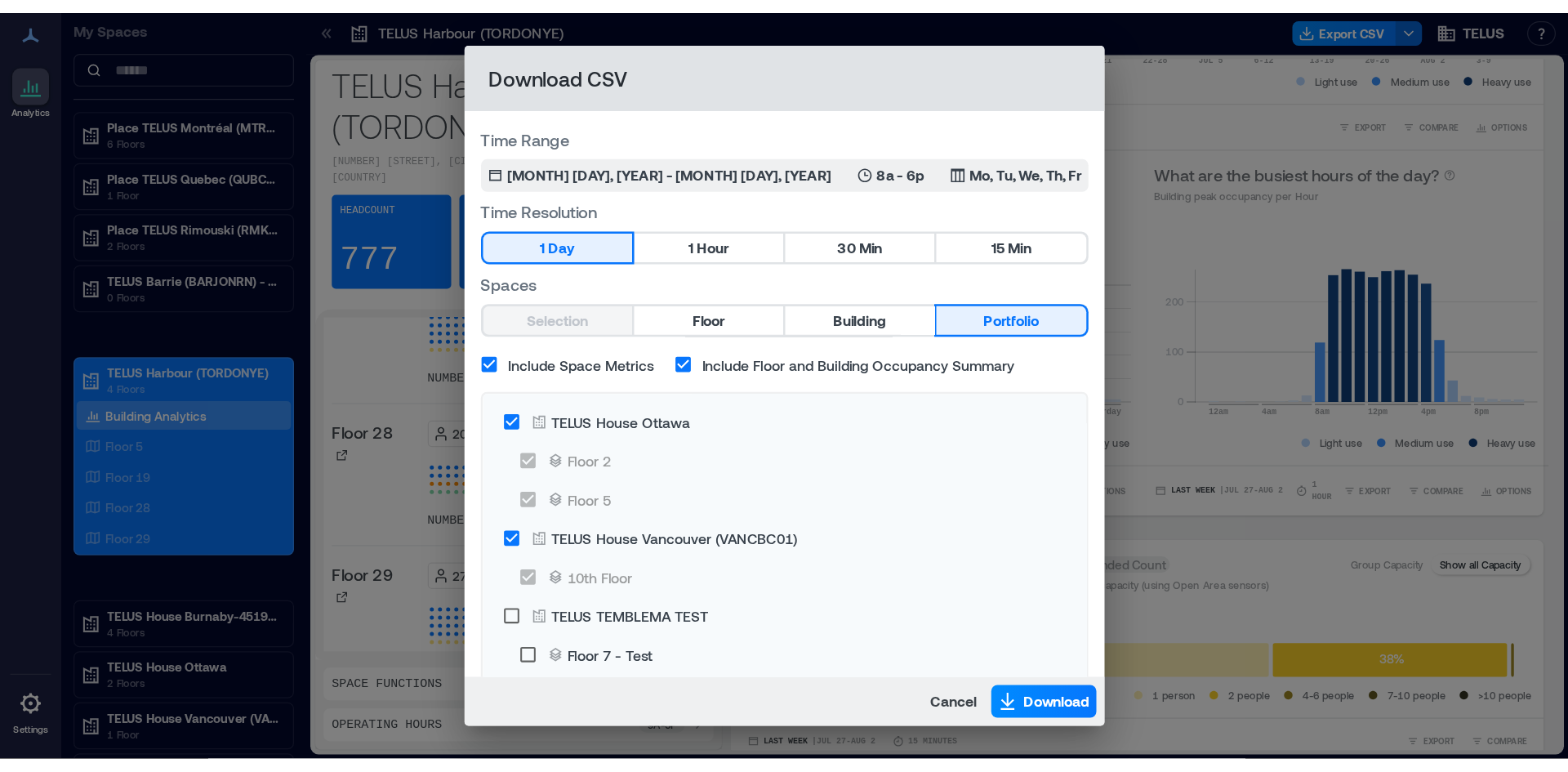 scroll, scrollTop: 840, scrollLeft: 0, axis: vertical 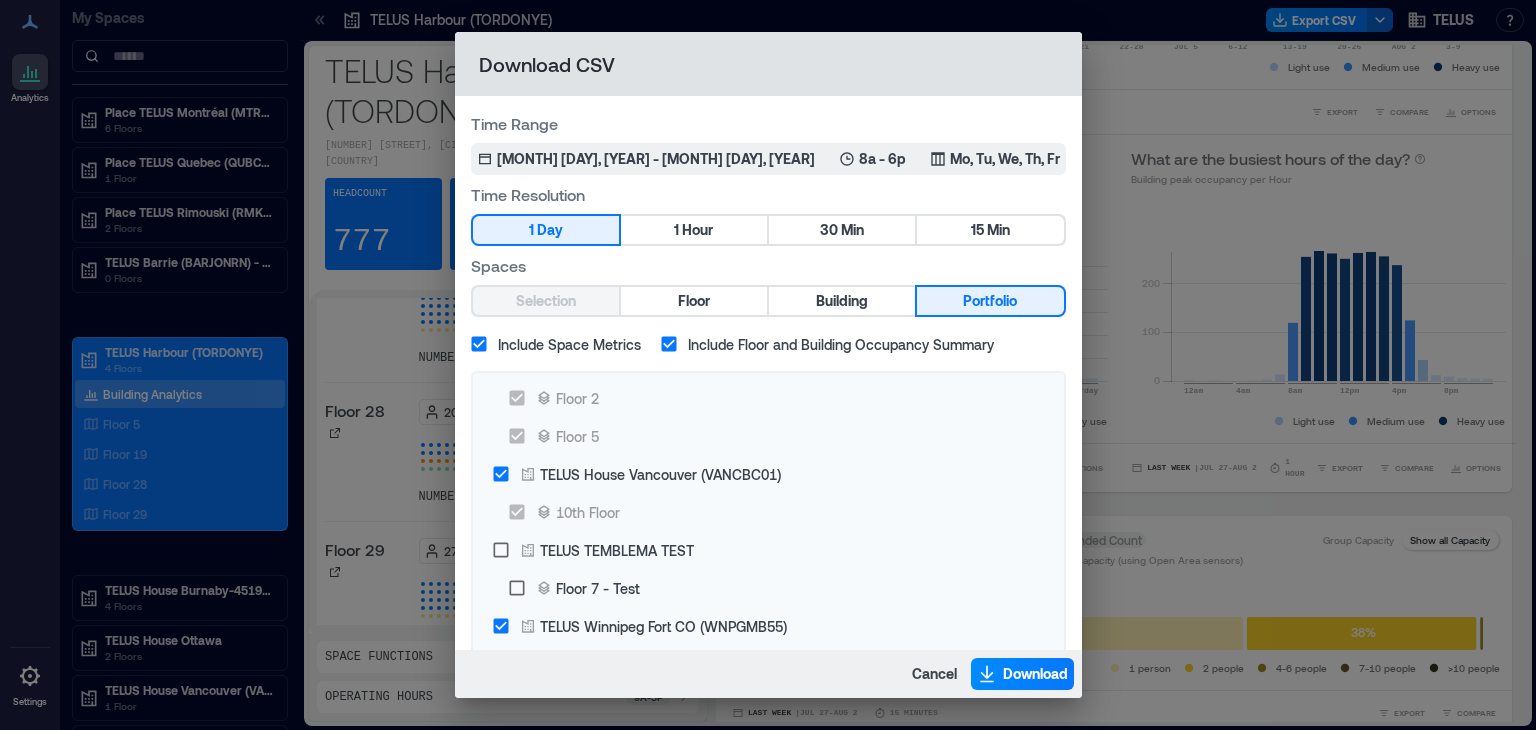 click on "Download CSV Time Range May 8, 2025 - Aug 7, 2025 8a - 6p Mo, Tu, We, Th, Fr Time Resolution 1   Day 1   Hour 30   Min 15   Min Spaces Selection Floor Building Portfolio Include Space Metrics Include Floor and Building Occupancy Summary Place TELUS Montréal (MTRLPQGL) Floor 11 Floor 12 Floor 13 Floor 16 Floor 21 Floor 22 Floor 5 Place TELUS Quebec (QUBCPQXG) Floor 5 Place TELUS Rimouski (RMKIPQQT) Floor 3 RDC TELUS Barrie (BARJONRN) - CLOSED 1st Floor - CLOSED TELUS Harbour (TORDONYE) Floor 19 Floor 20 Floor 28 Floor 29 Floor 5 TELUS House Burnaby-4519 (BNBYBCDW) 1st Floor 2nd Floor 3rd Floor 4th Floor TELUS House Ottawa Floor 2 Floor 5 TELUS House Vancouver (VANCBC01) 10th Floor TELUS TEMBLEMA TEST Floor 7 - Test TELUS Winnipeg Fort CO (WNPGMB55) Floor 3 Cancel Download" at bounding box center (768, 365) 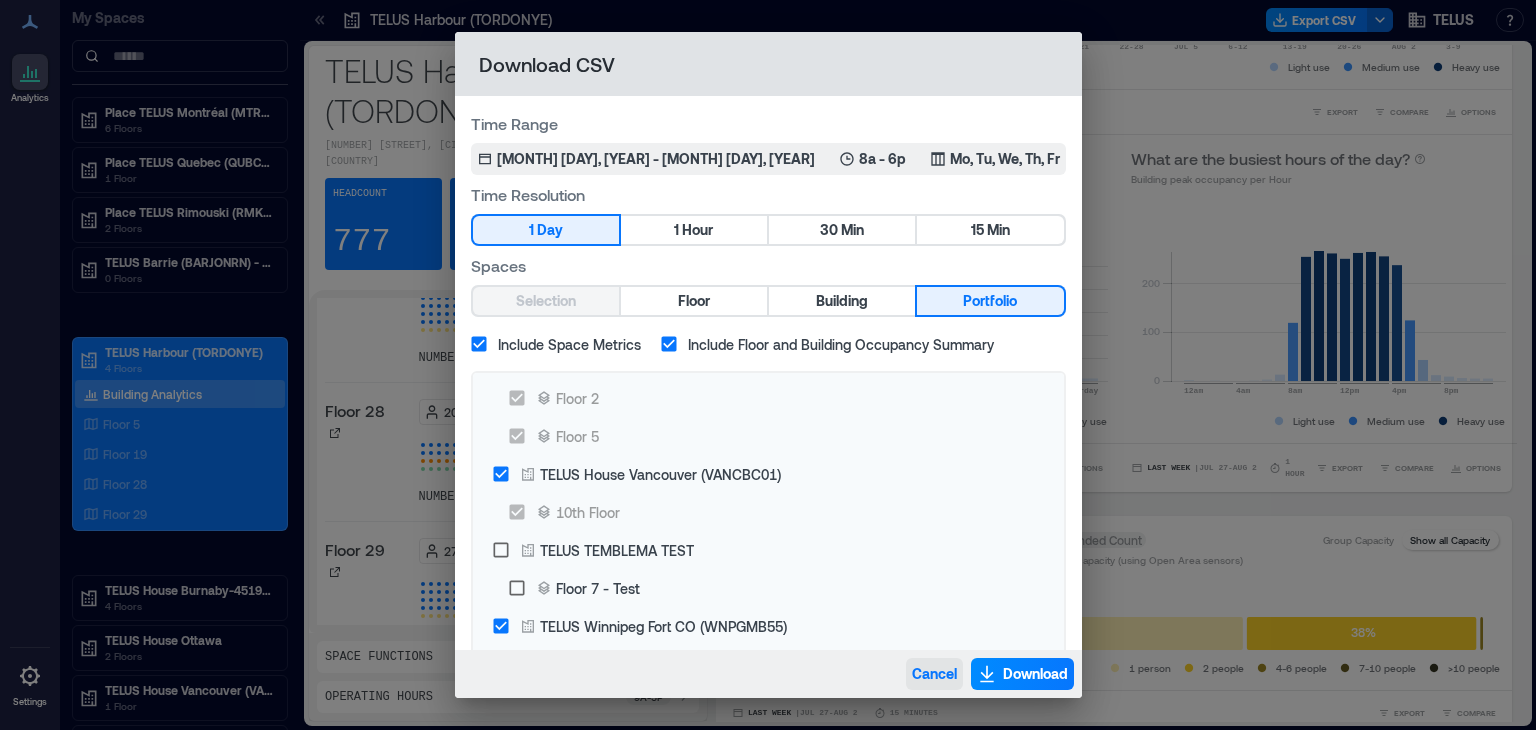 click on "Cancel" at bounding box center [934, 674] 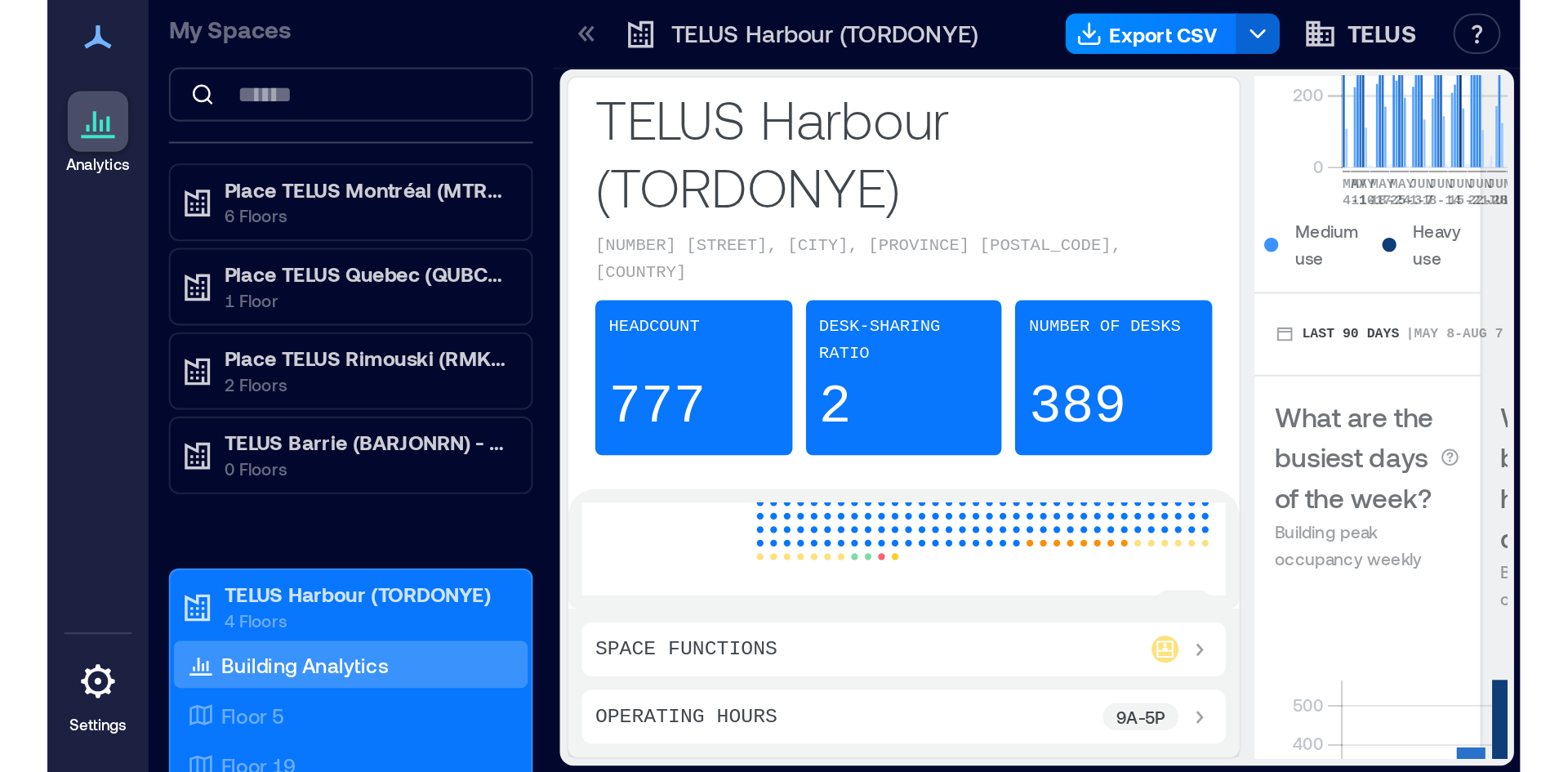 scroll, scrollTop: 271, scrollLeft: 0, axis: vertical 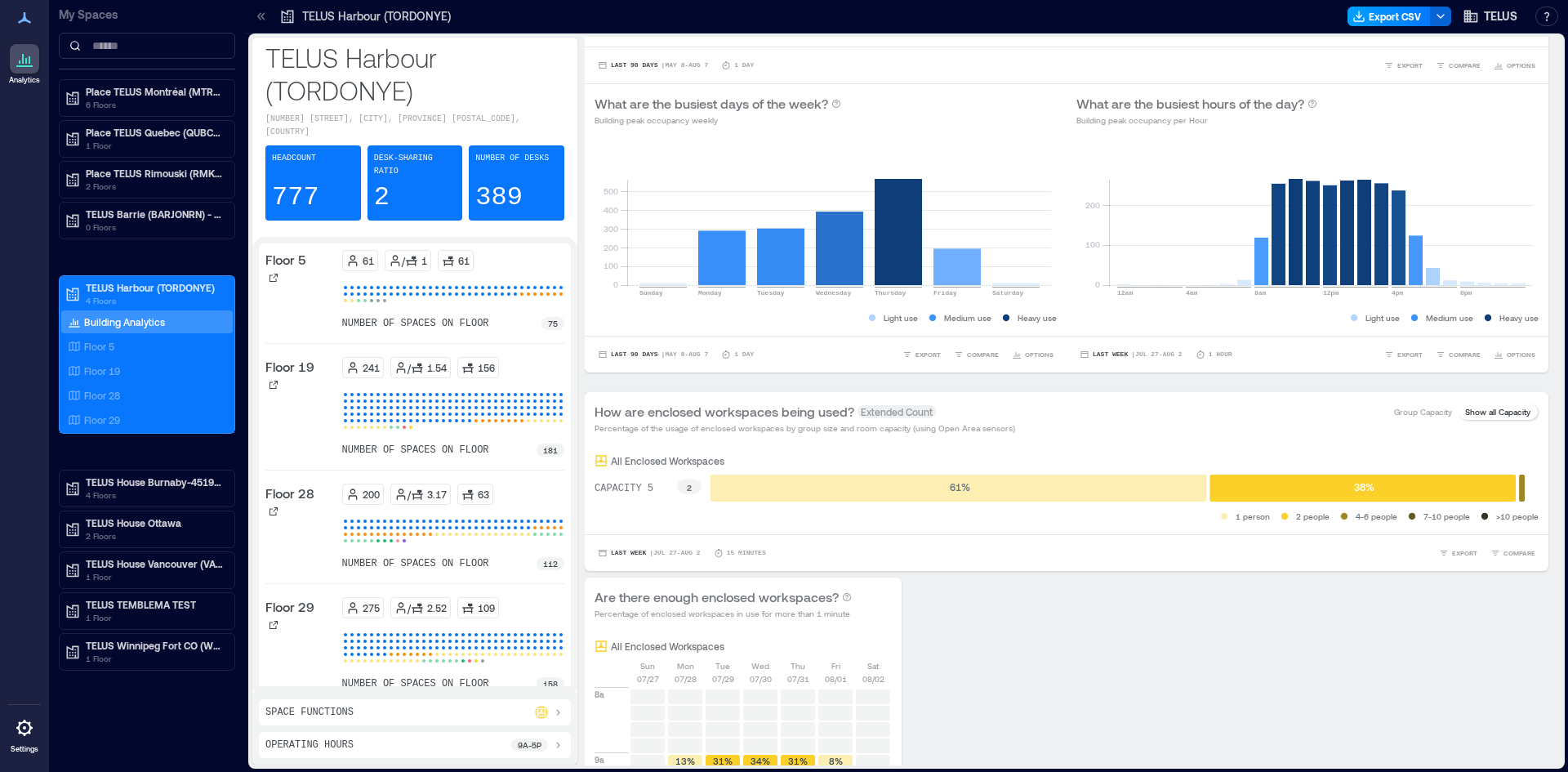 click on "Export CSV" at bounding box center [1389, 16] 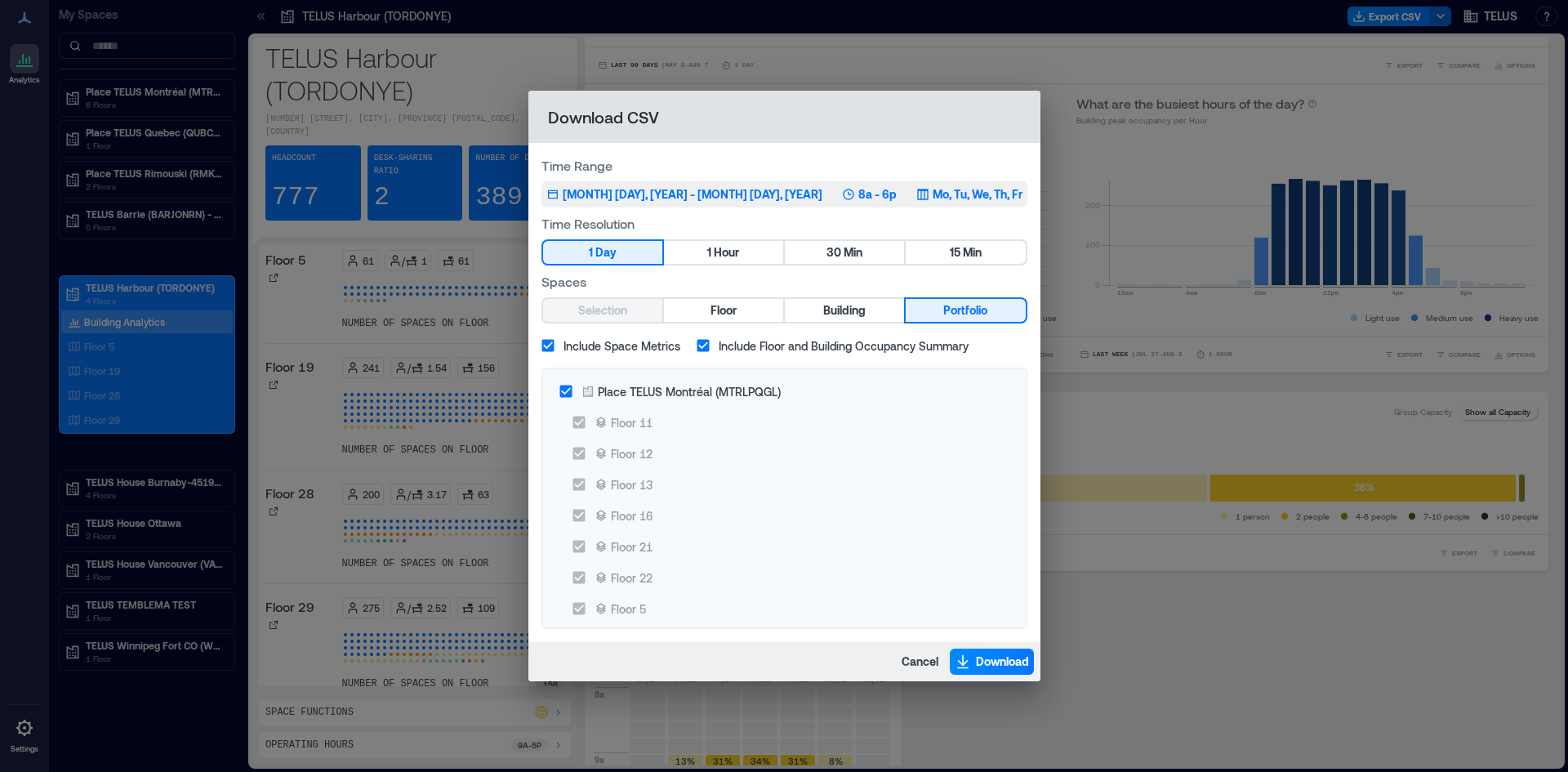 click on "May 8, 2025 - Aug 7, 2025" at bounding box center [693, 194] 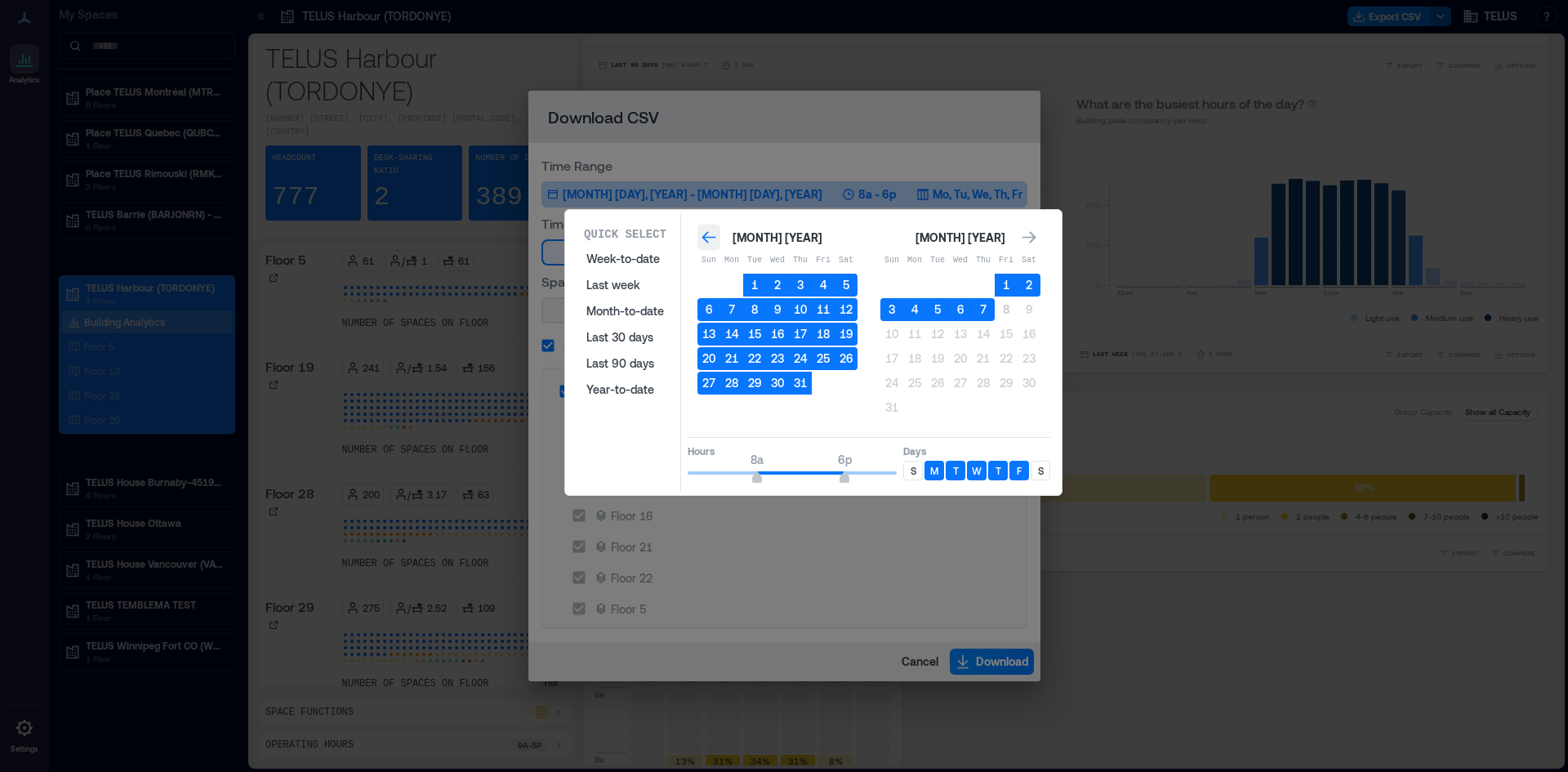 click 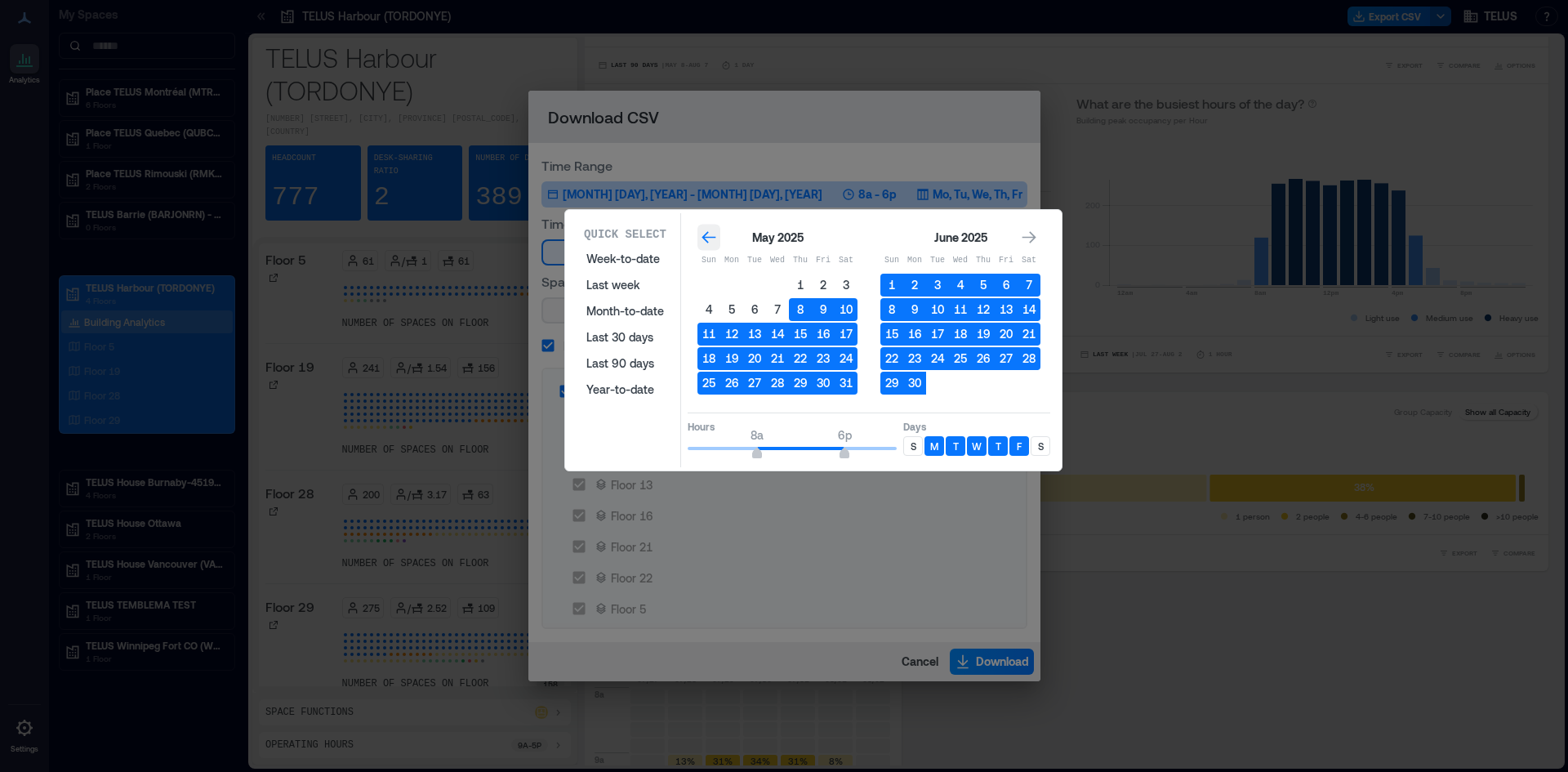 click 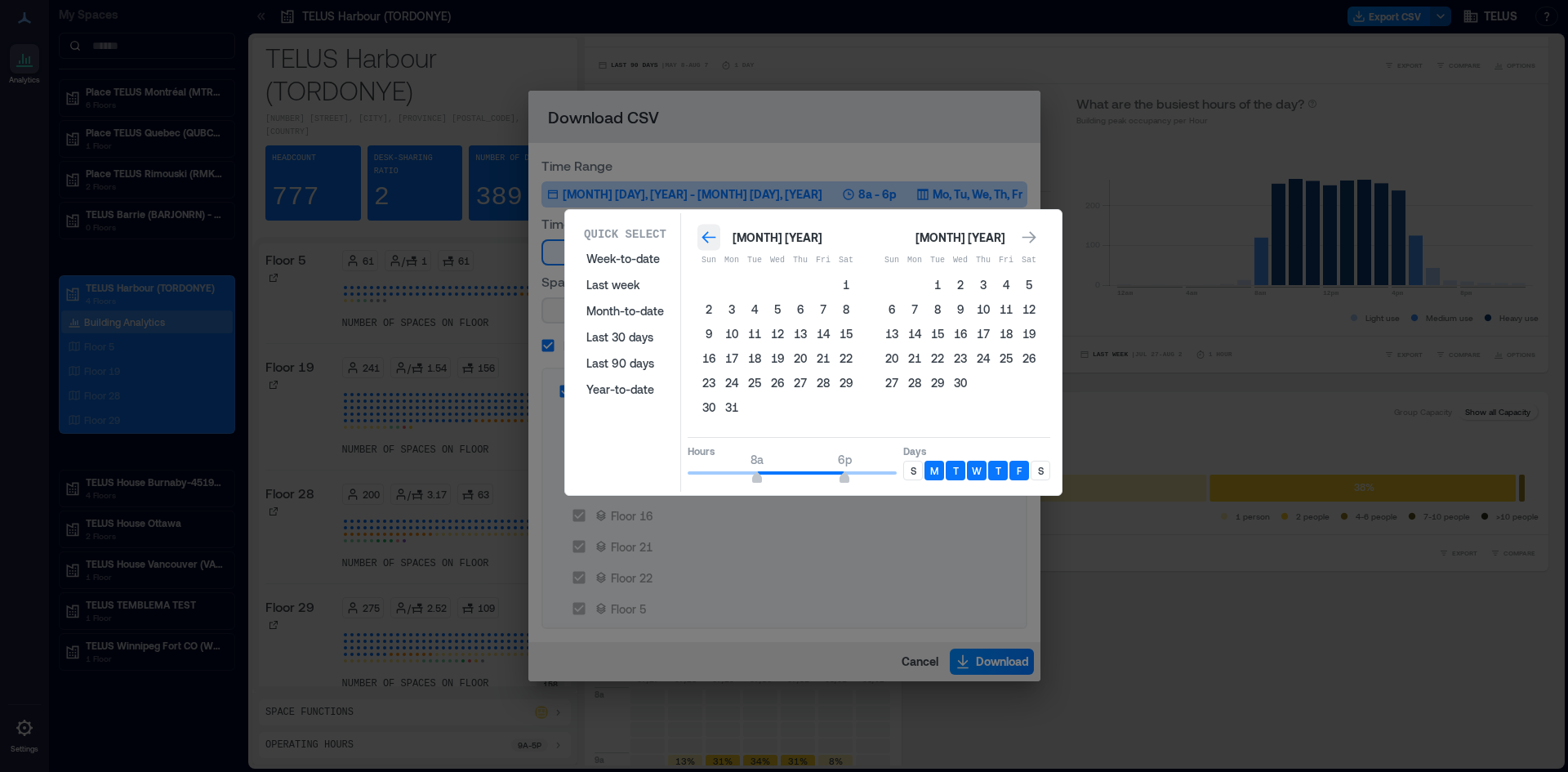click 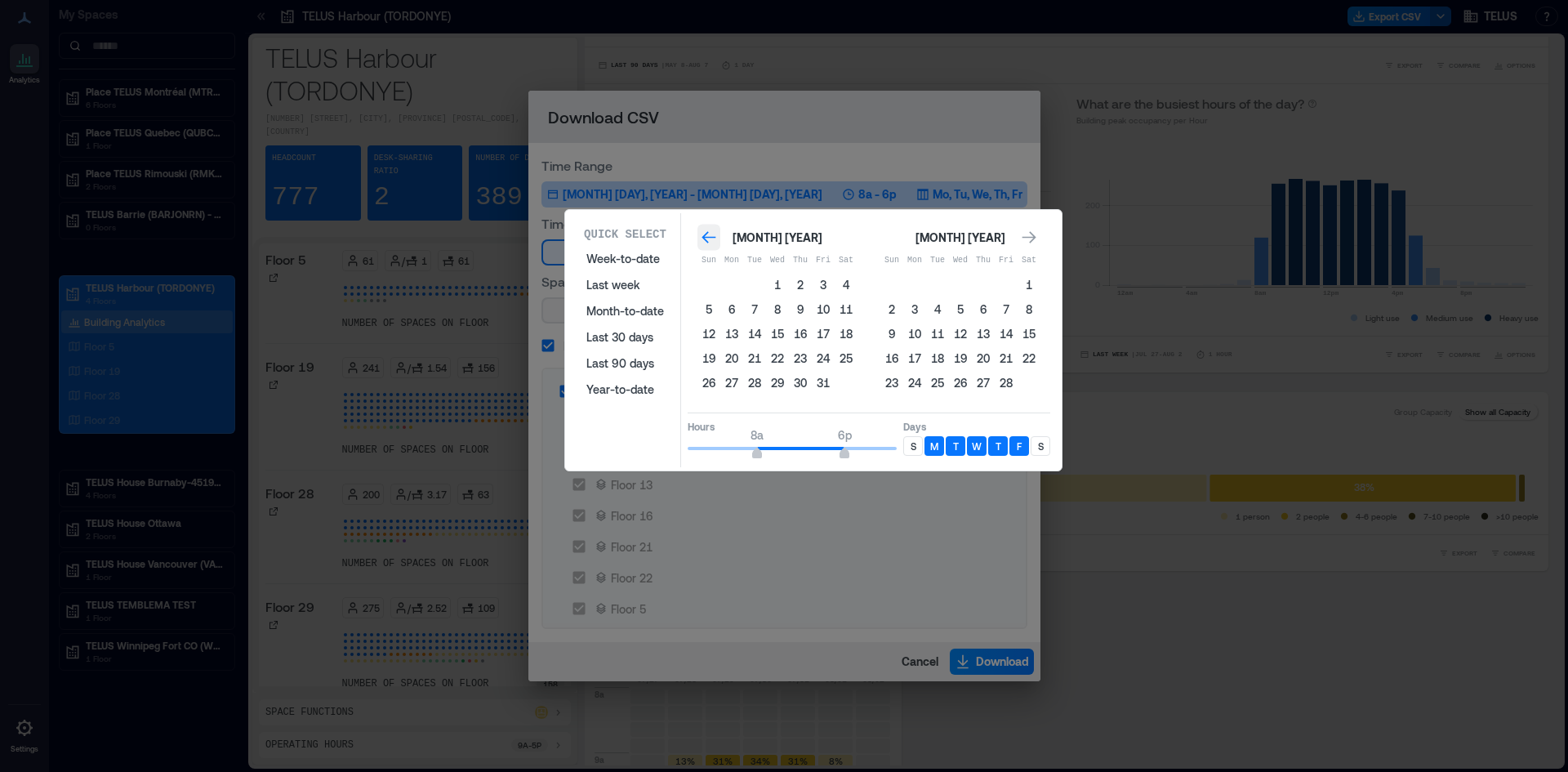 click 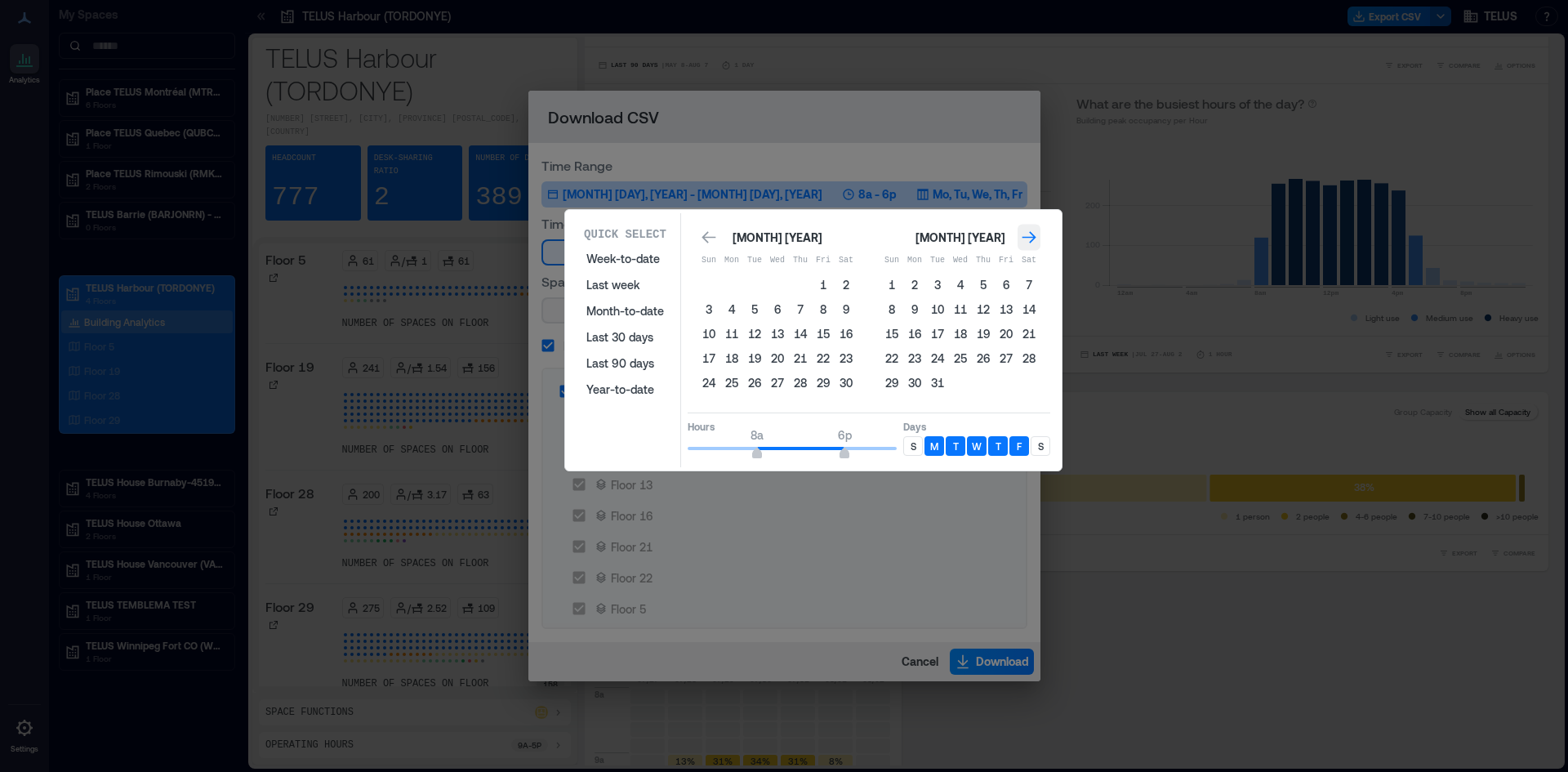 click 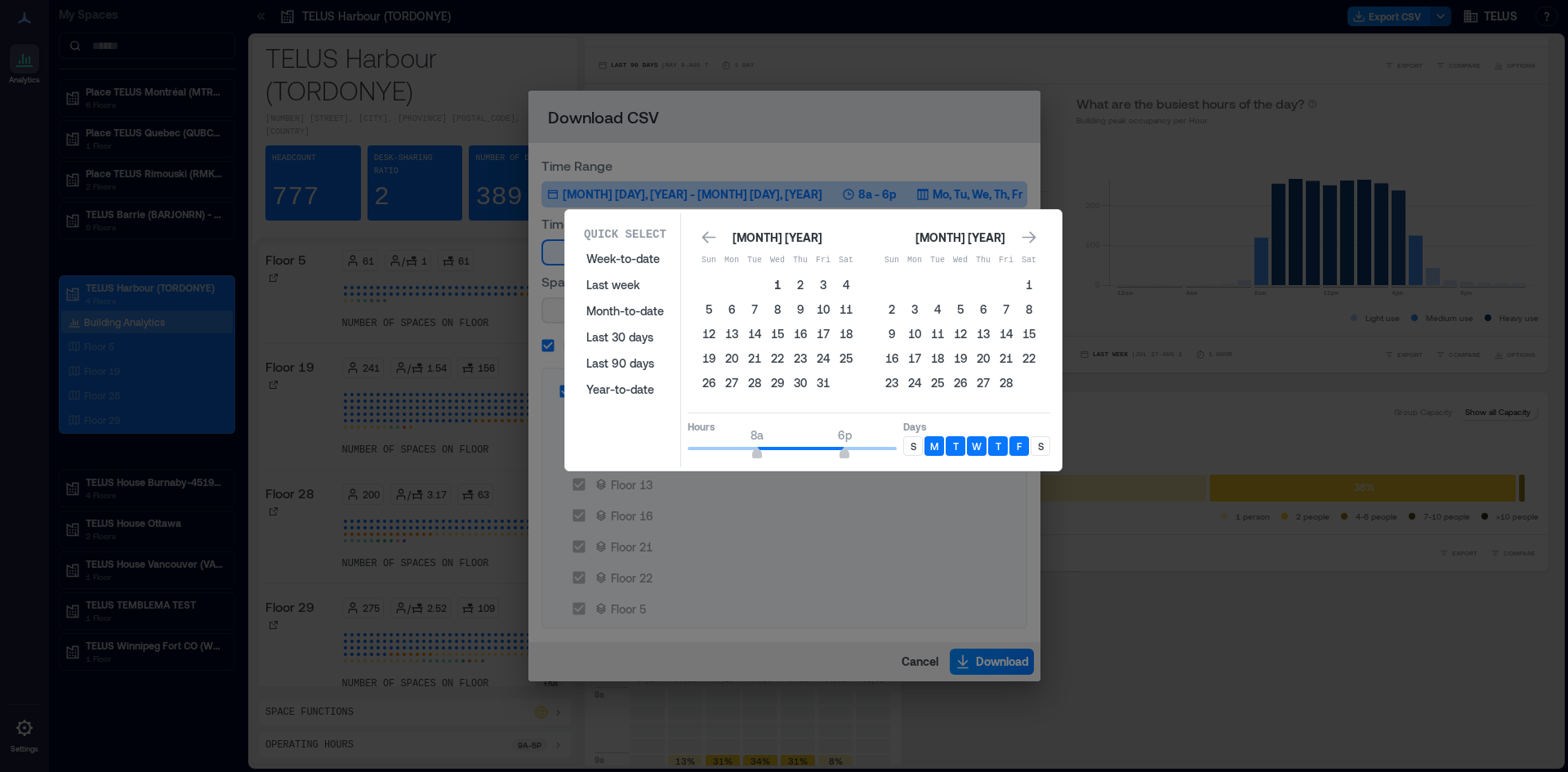 click on "1" at bounding box center (777, 285) 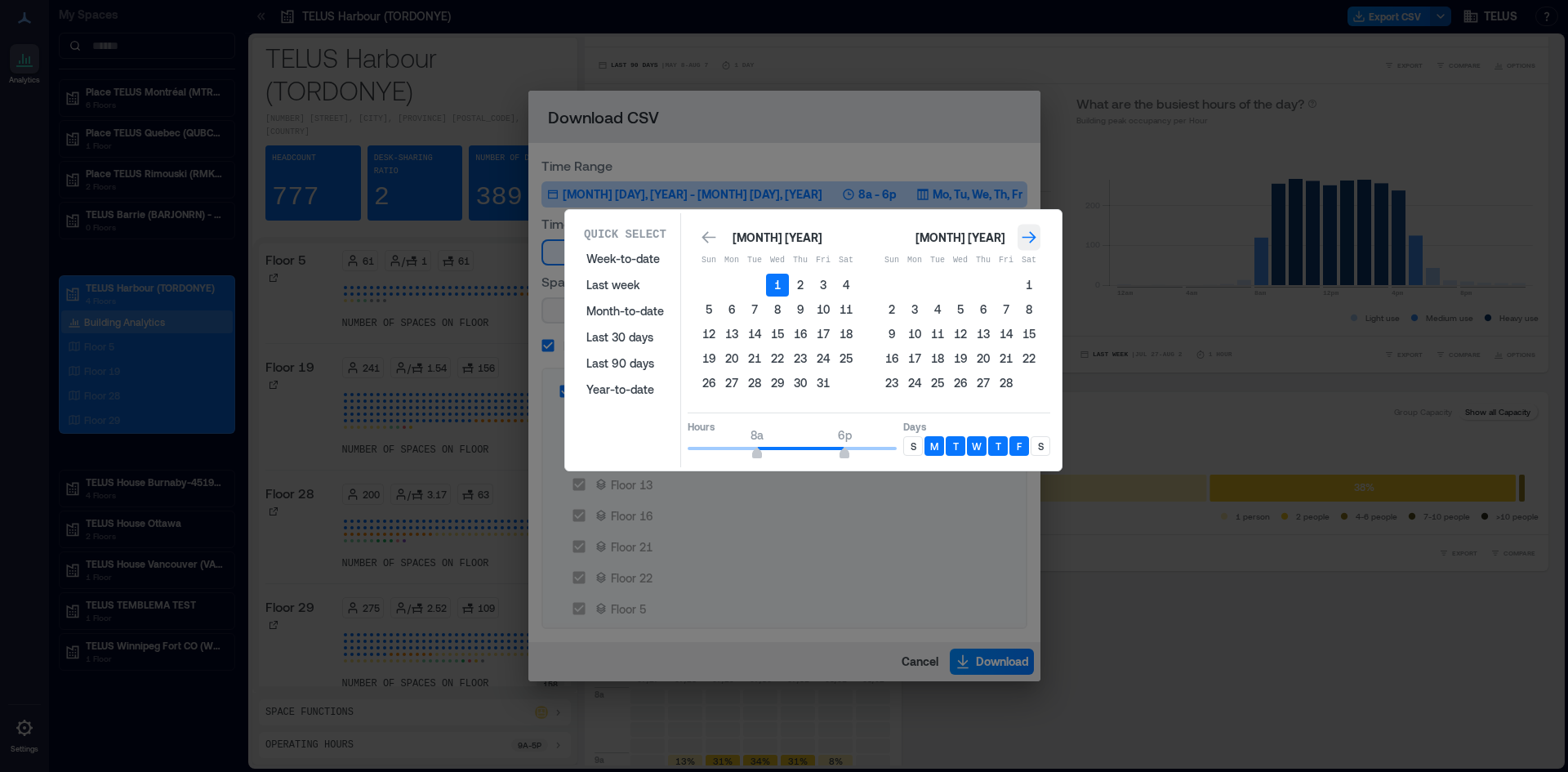 click 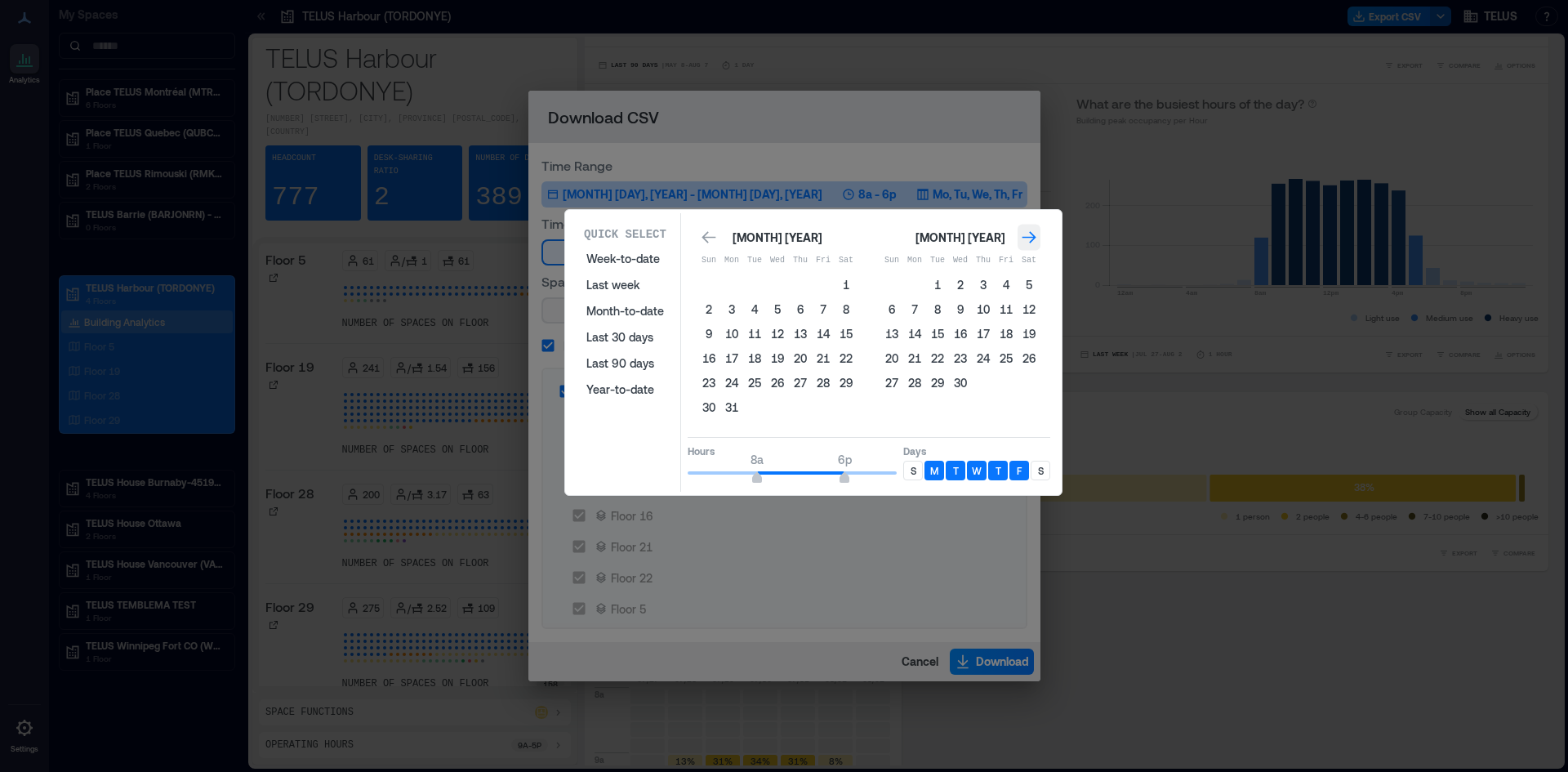 click 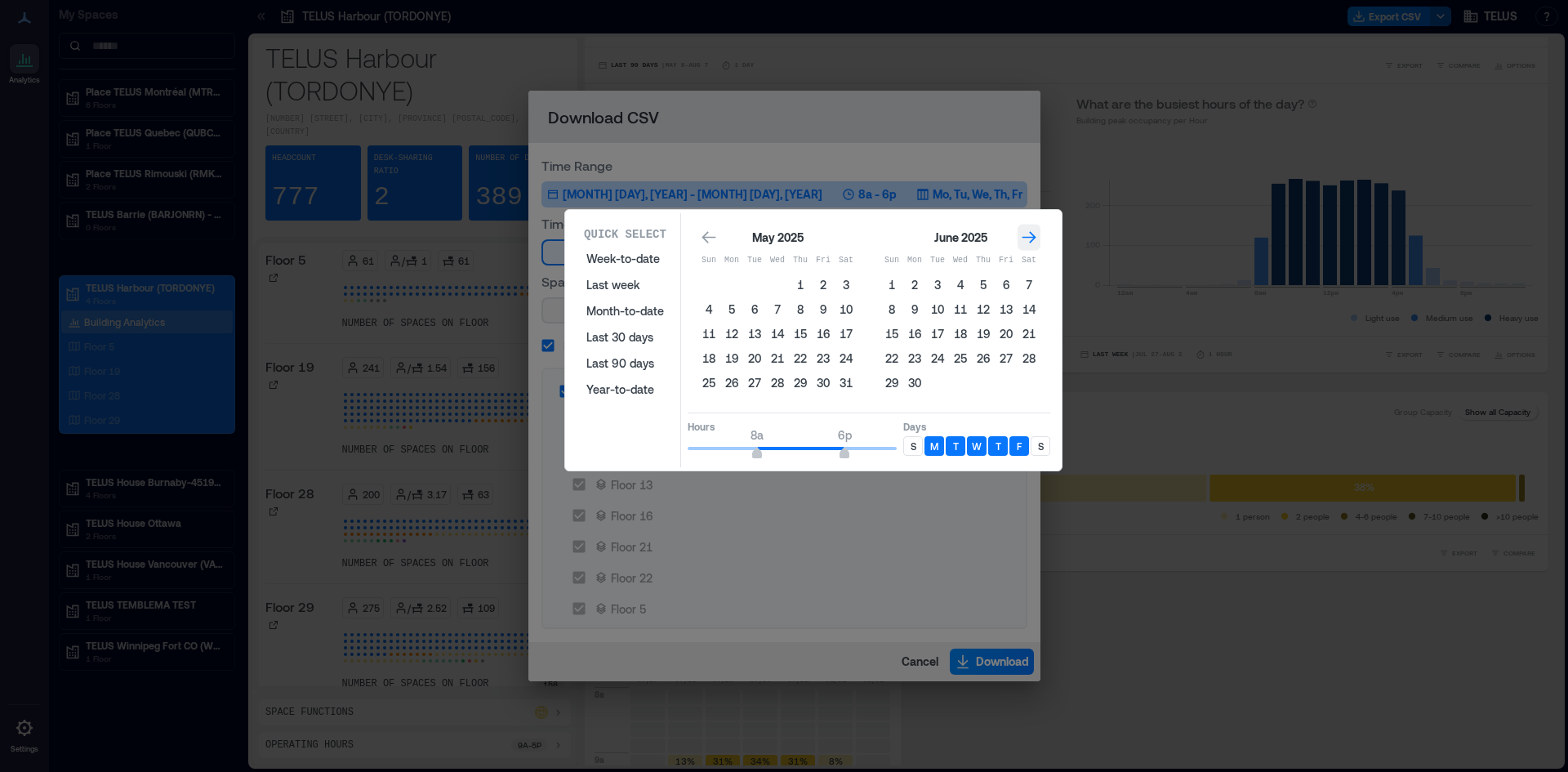 click 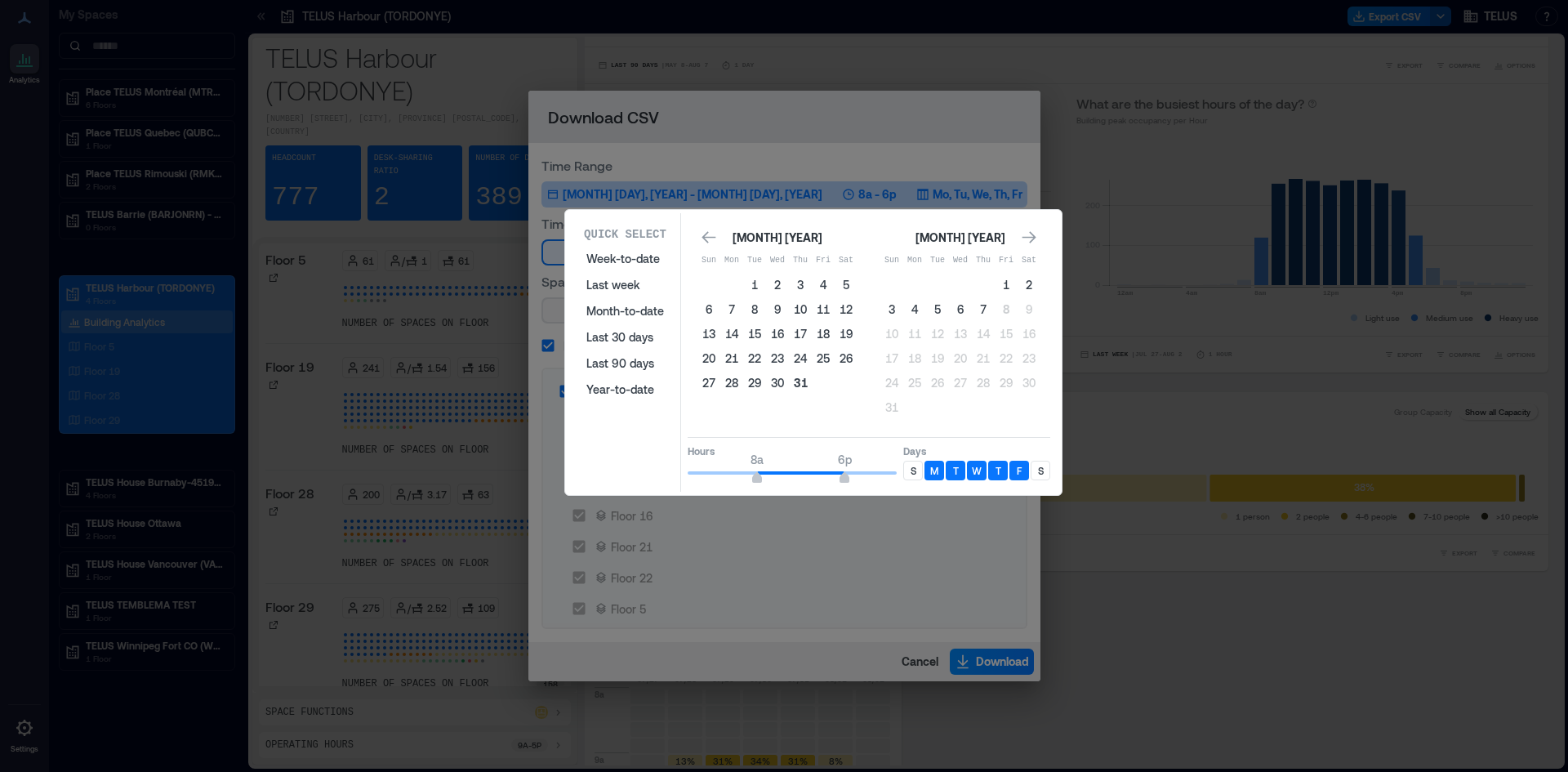 click on "31" at bounding box center (800, 383) 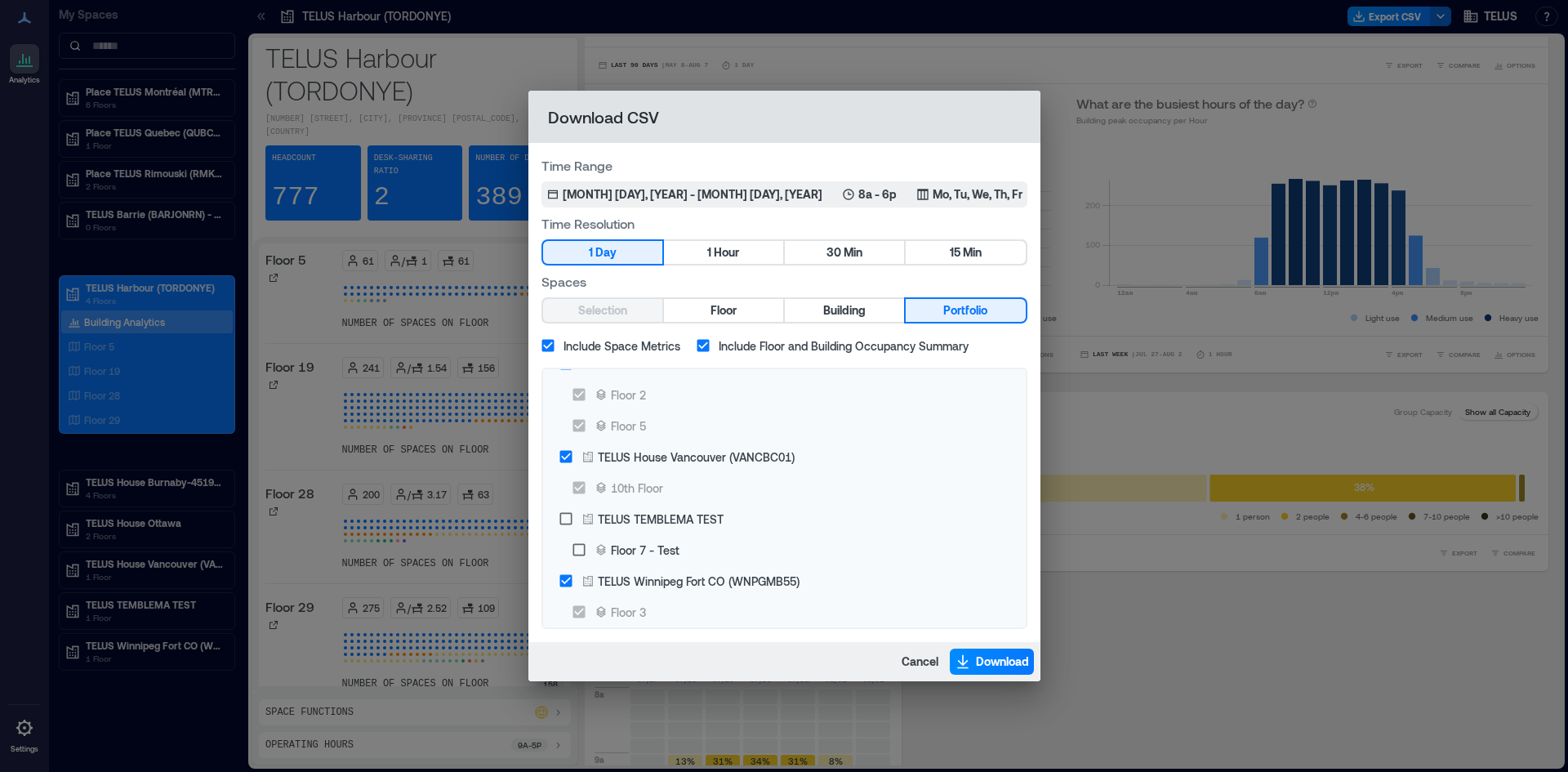 scroll, scrollTop: 841, scrollLeft: 0, axis: vertical 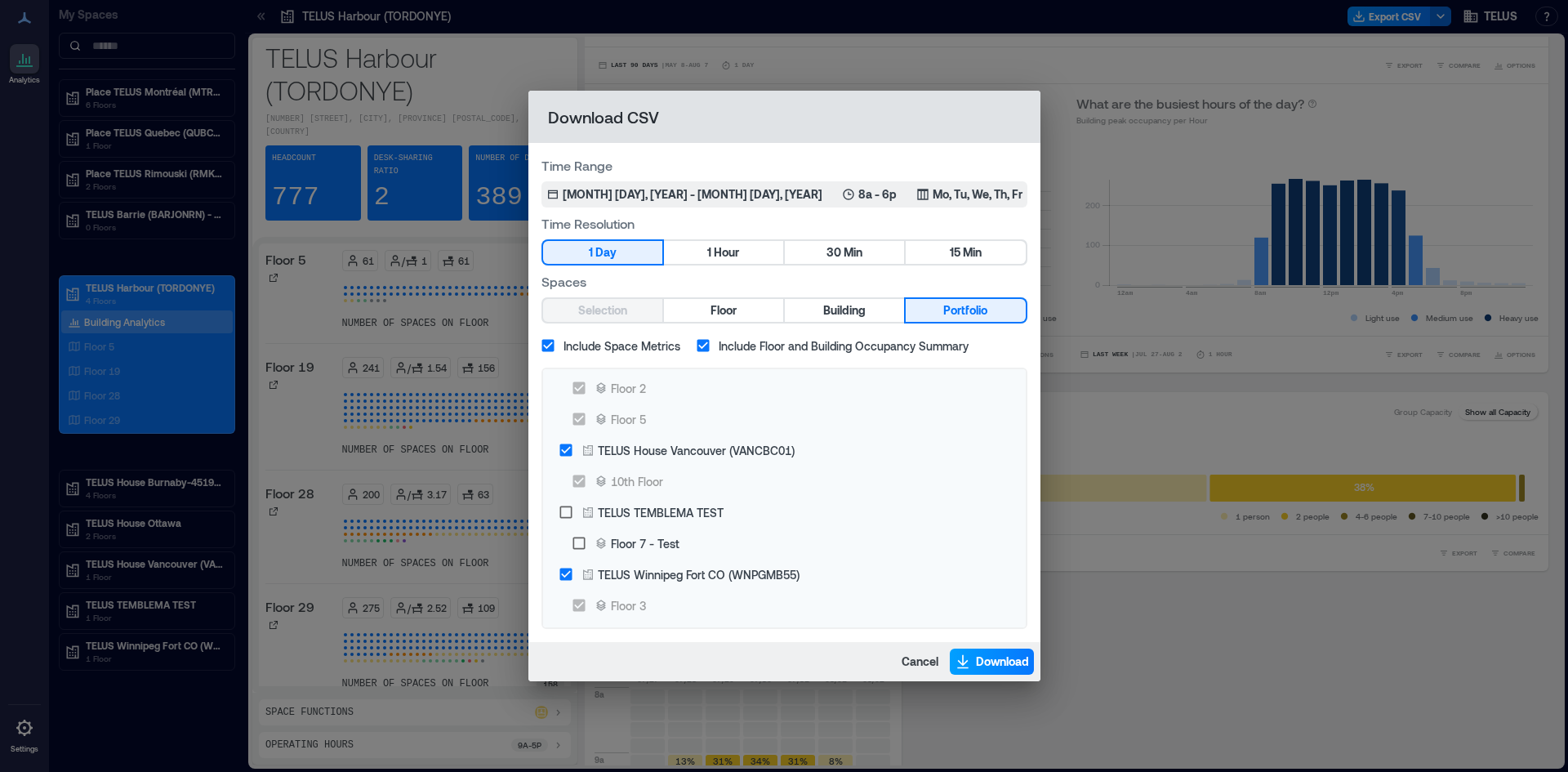 click on "Download" at bounding box center [1002, 662] 